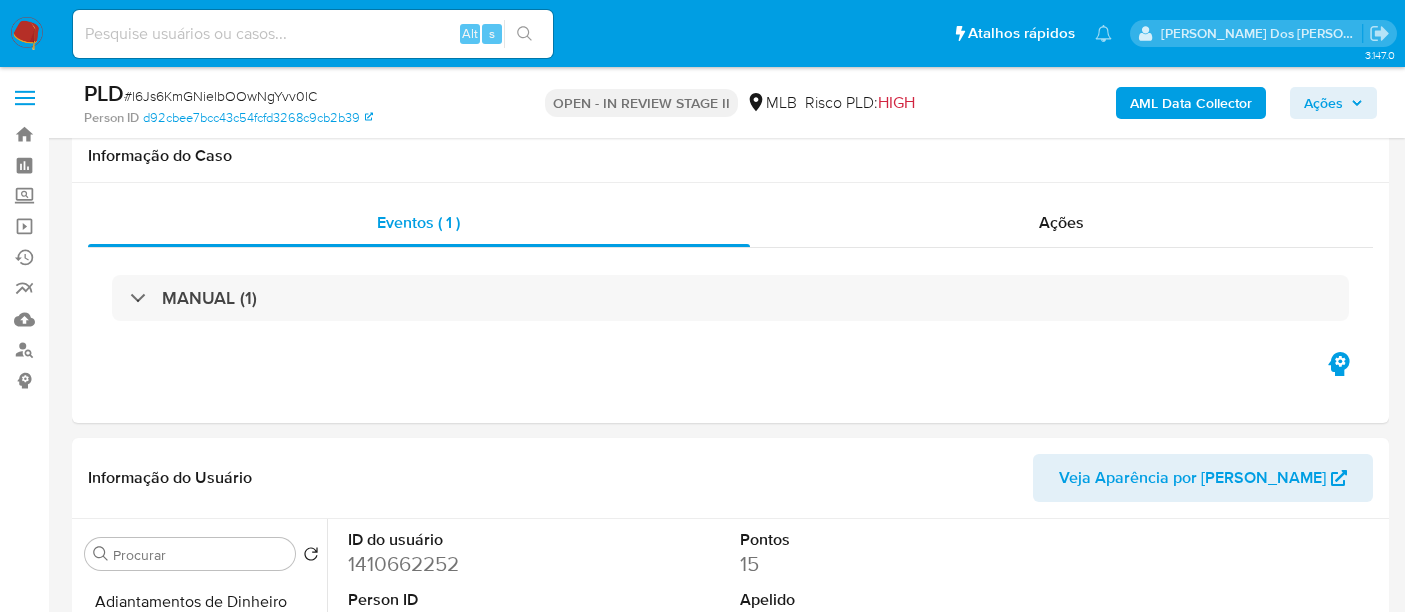 select on "10" 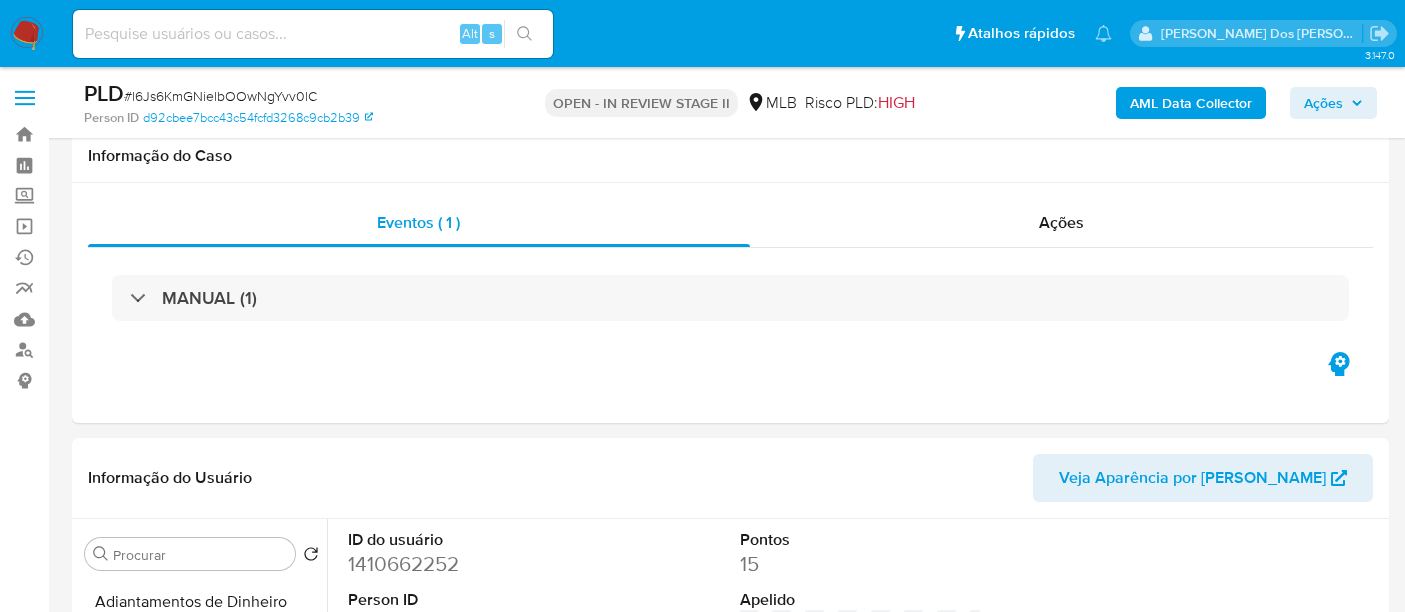 scroll, scrollTop: 333, scrollLeft: 0, axis: vertical 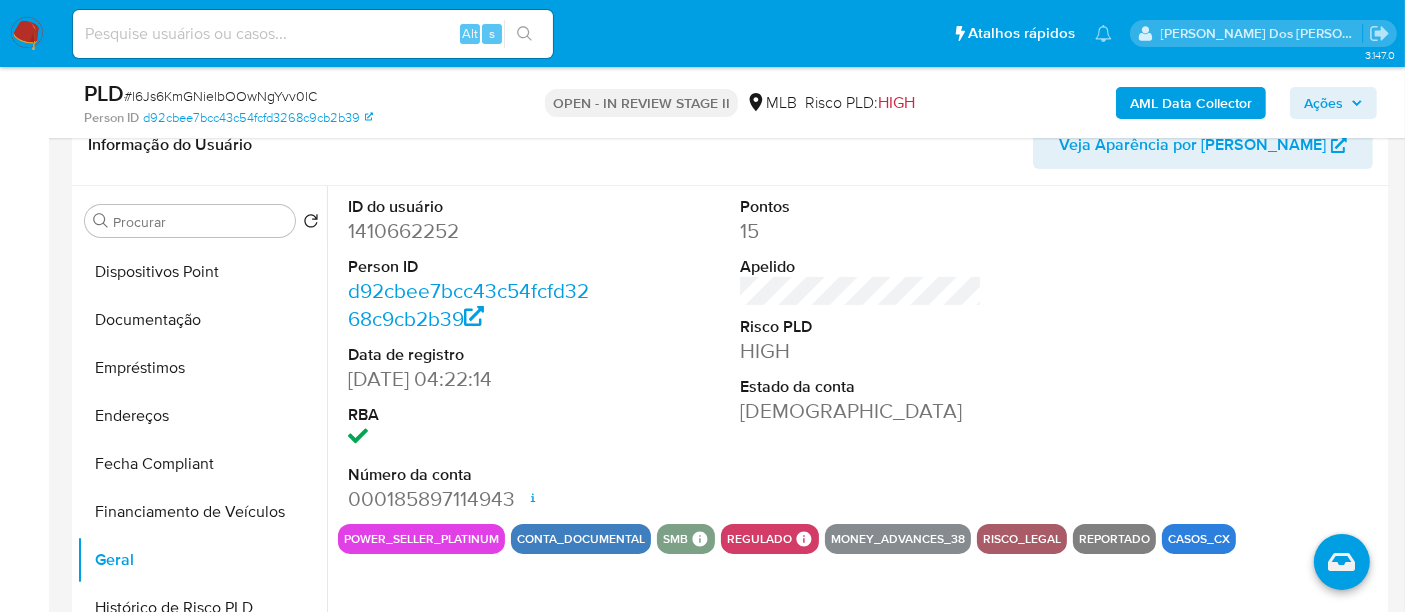 click at bounding box center (313, 34) 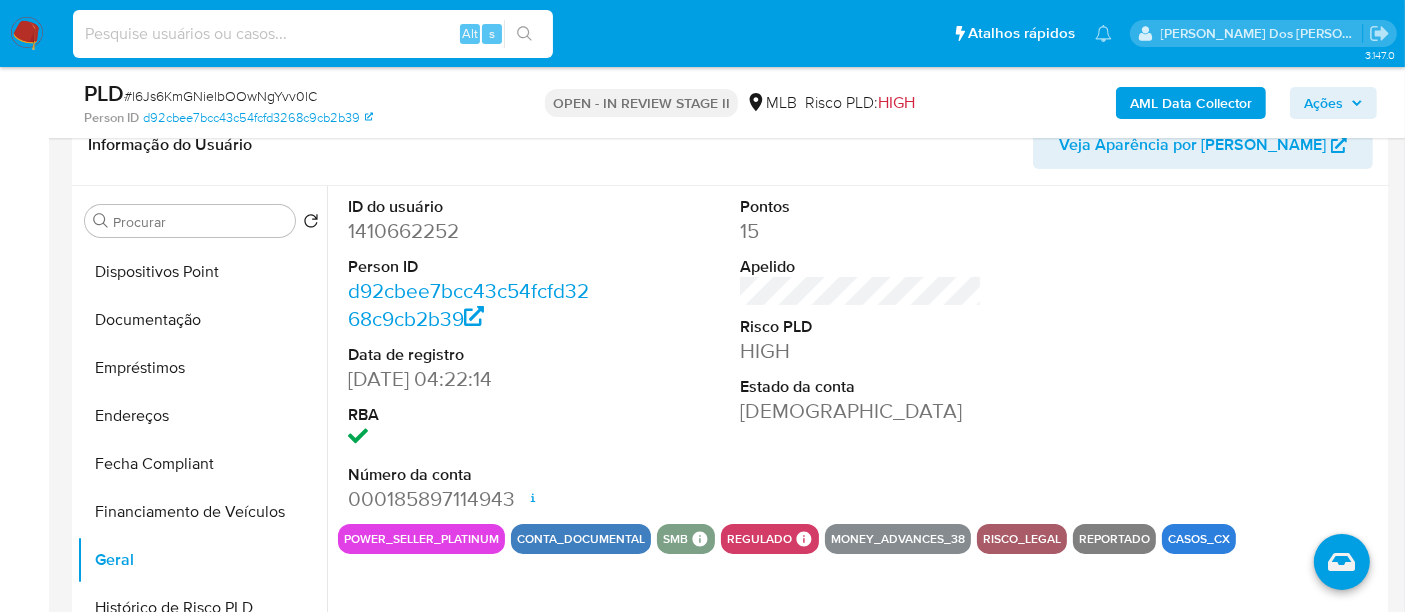 paste on "LxOVHQjzKcaoGFvYihEeoCjX" 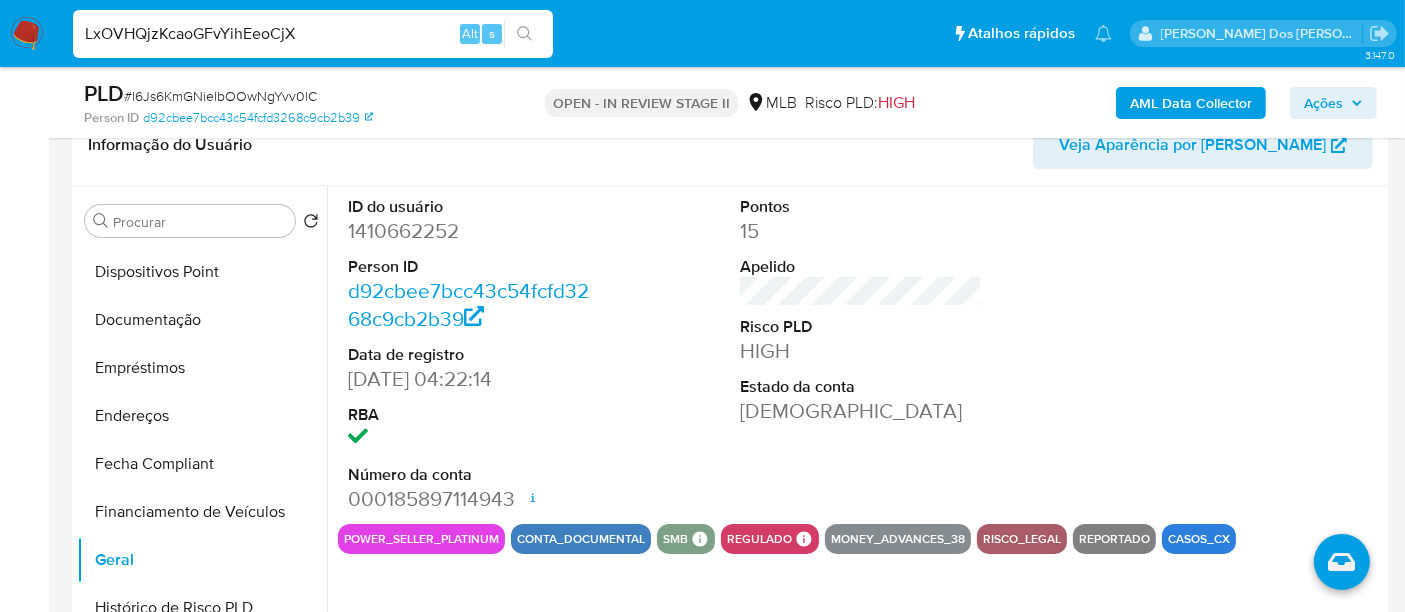 type on "LxOVHQjzKcaoGFvYihEeoCjX" 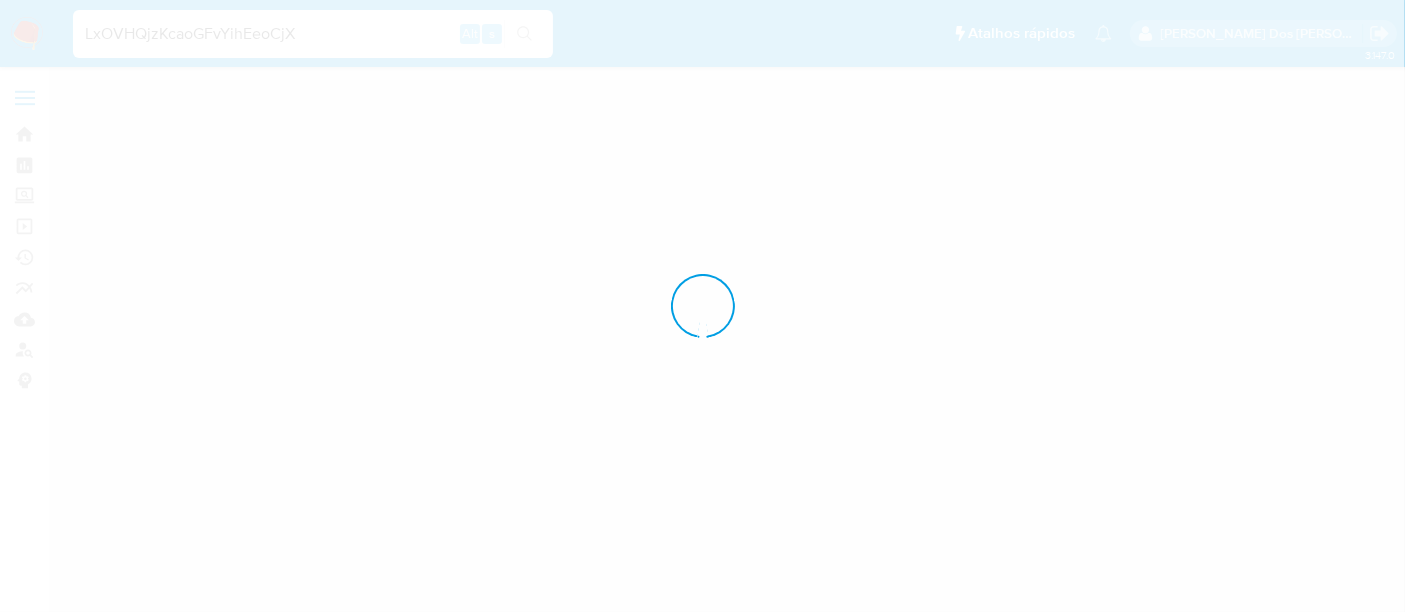 scroll, scrollTop: 0, scrollLeft: 0, axis: both 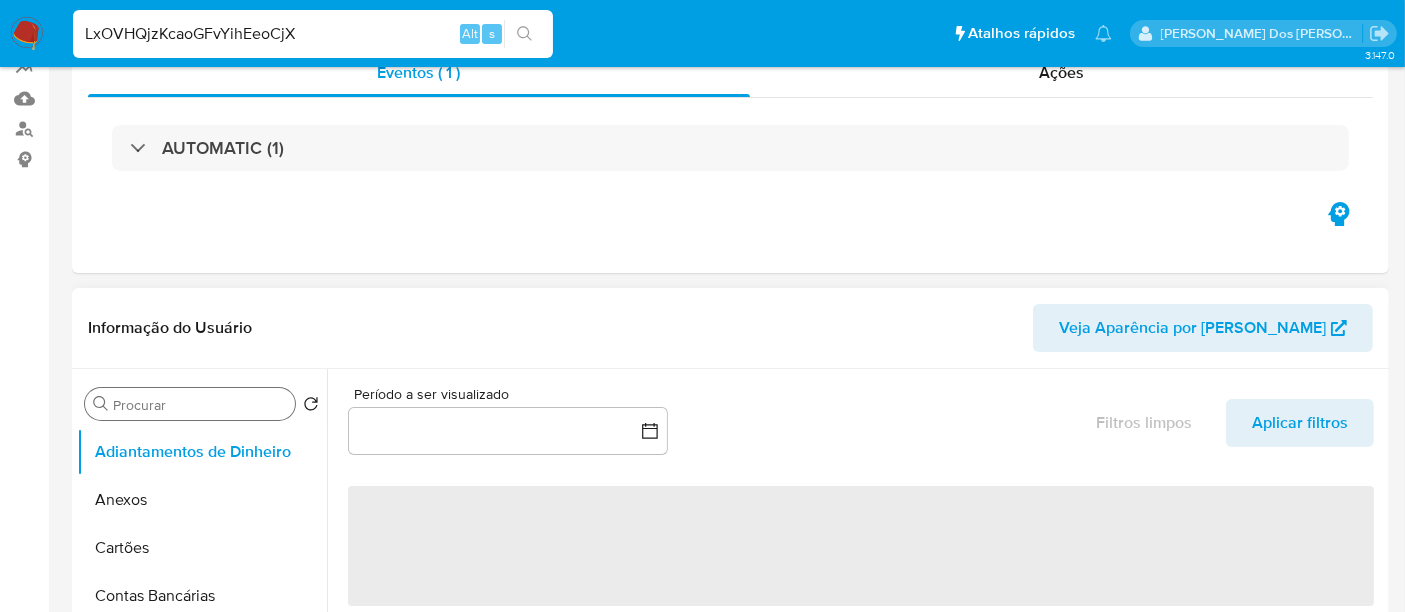 select on "10" 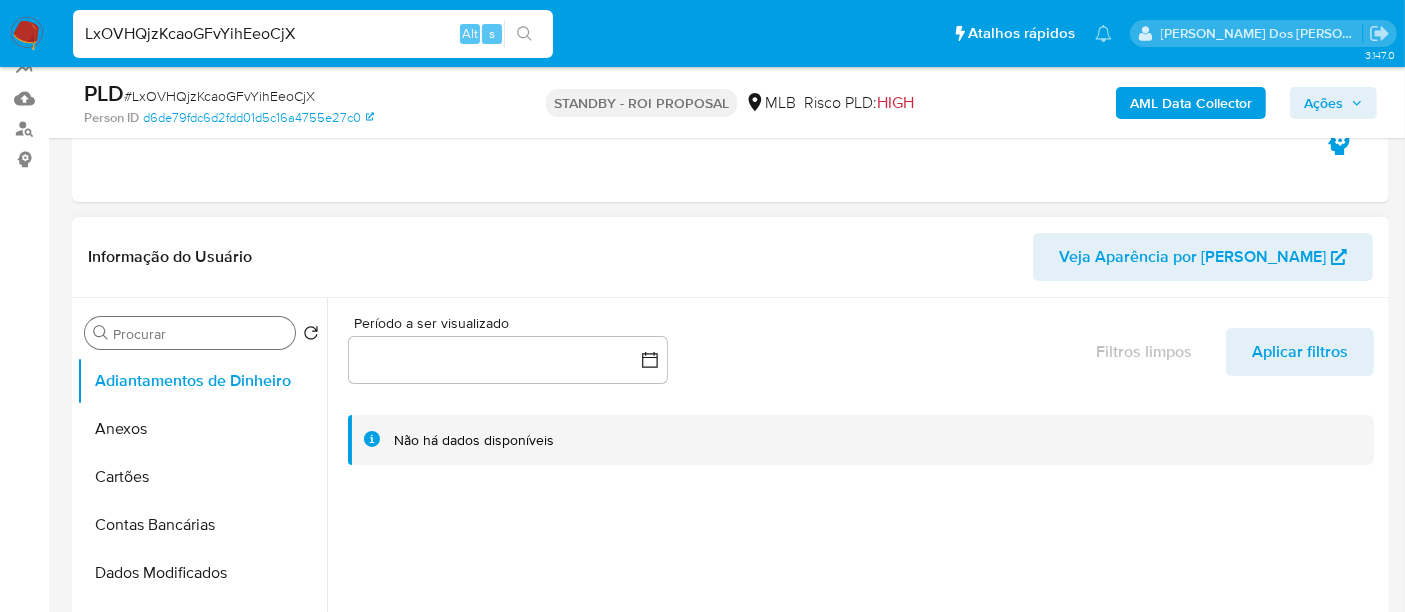 scroll, scrollTop: 222, scrollLeft: 0, axis: vertical 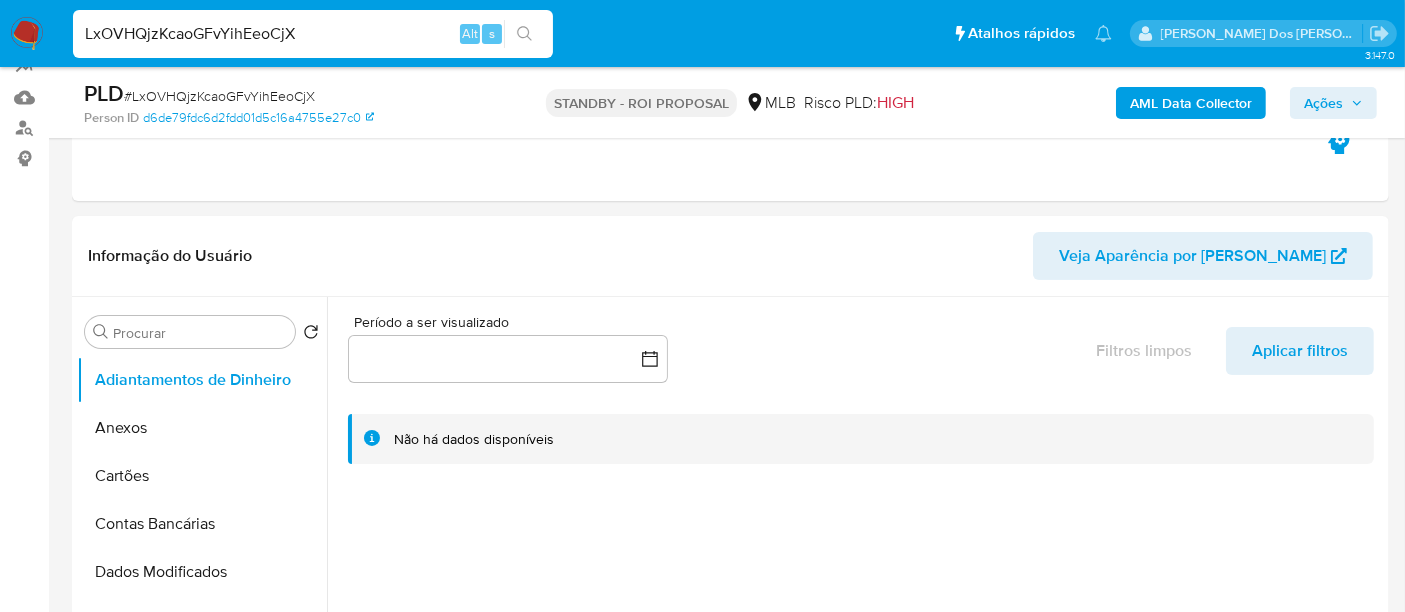 click on "LxOVHQjzKcaoGFvYihEeoCjX" at bounding box center (313, 34) 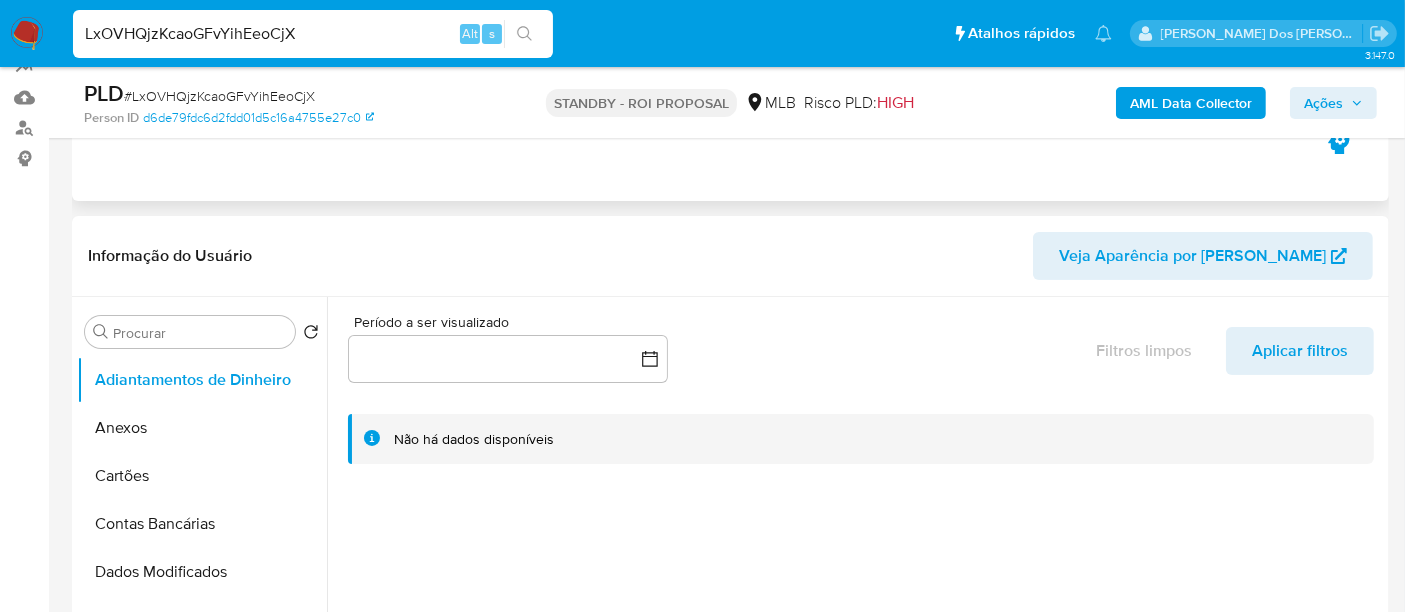 scroll, scrollTop: 555, scrollLeft: 0, axis: vertical 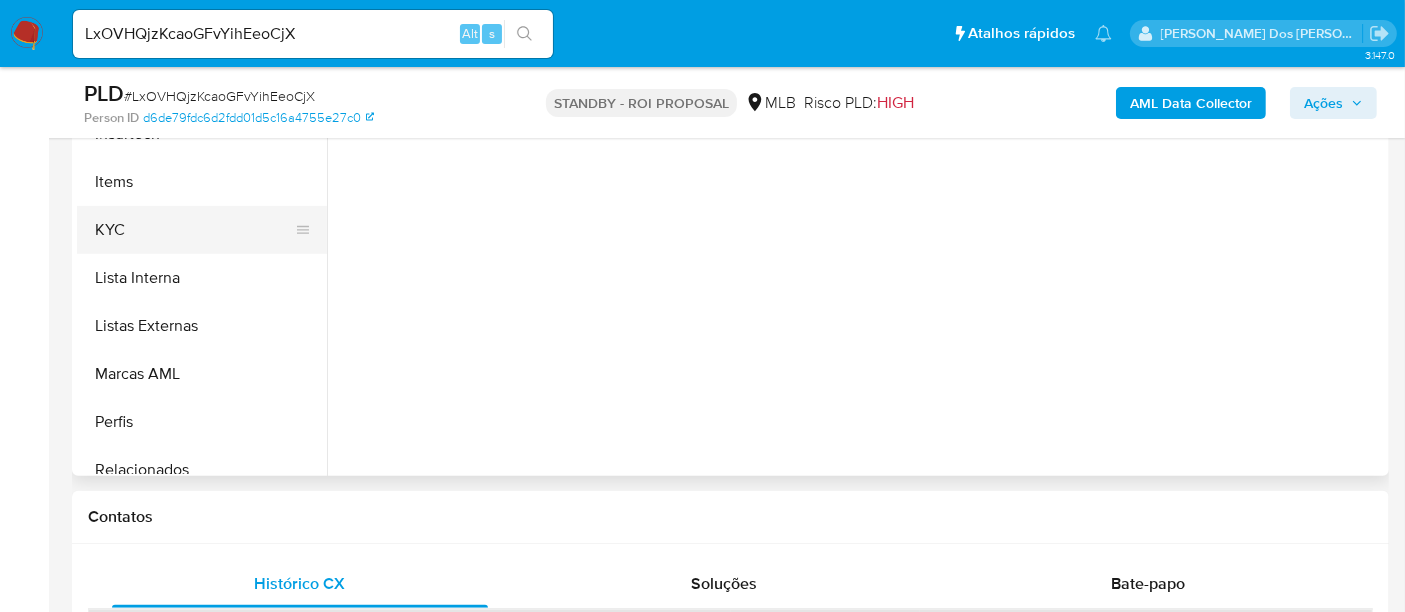 click on "KYC" at bounding box center (194, 230) 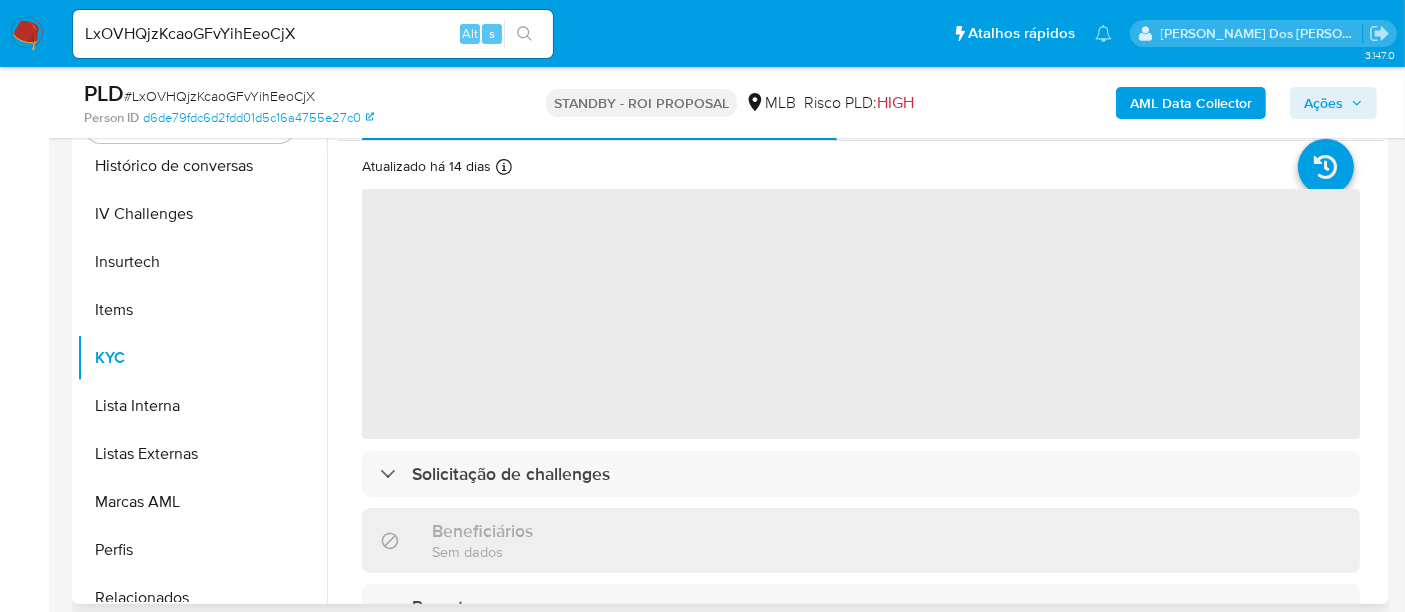 scroll, scrollTop: 333, scrollLeft: 0, axis: vertical 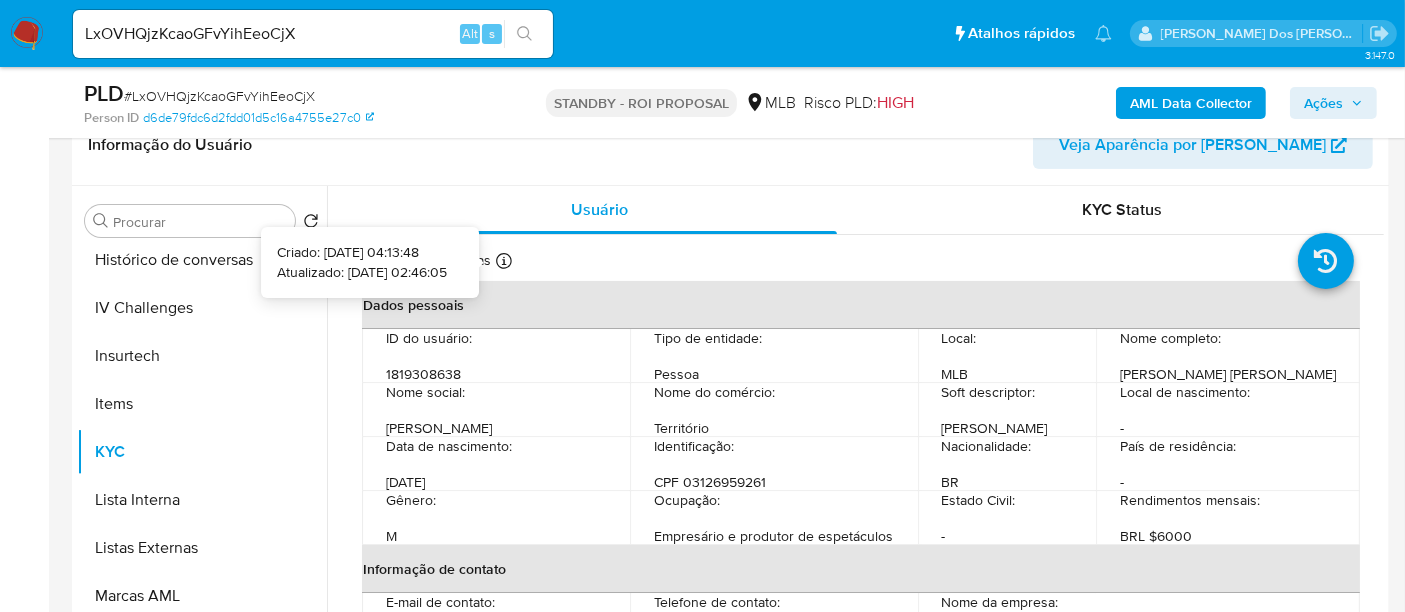 type 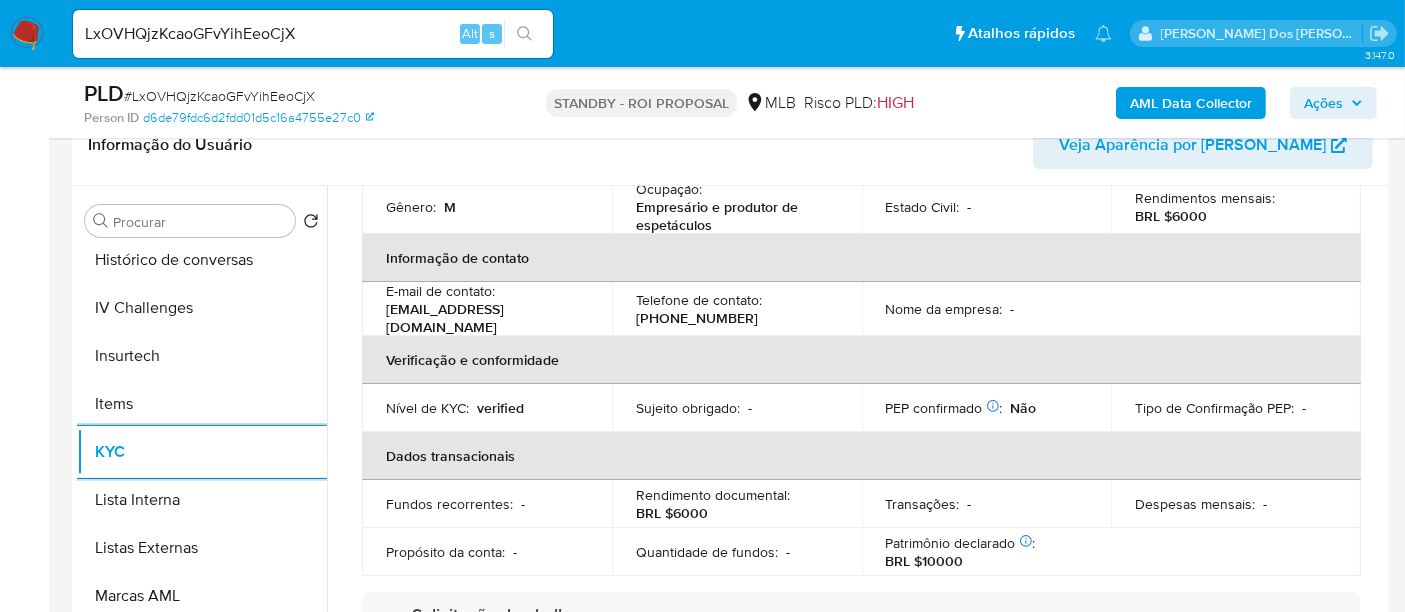 scroll, scrollTop: 333, scrollLeft: 0, axis: vertical 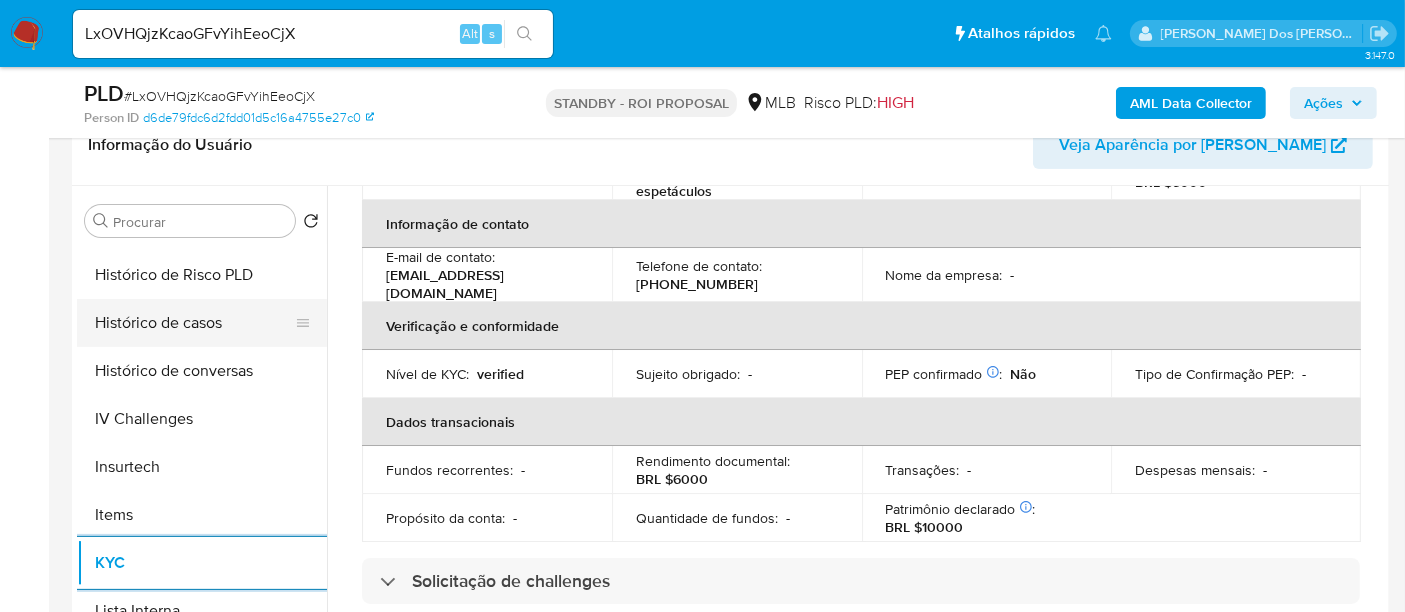 click on "Histórico de casos" at bounding box center (194, 323) 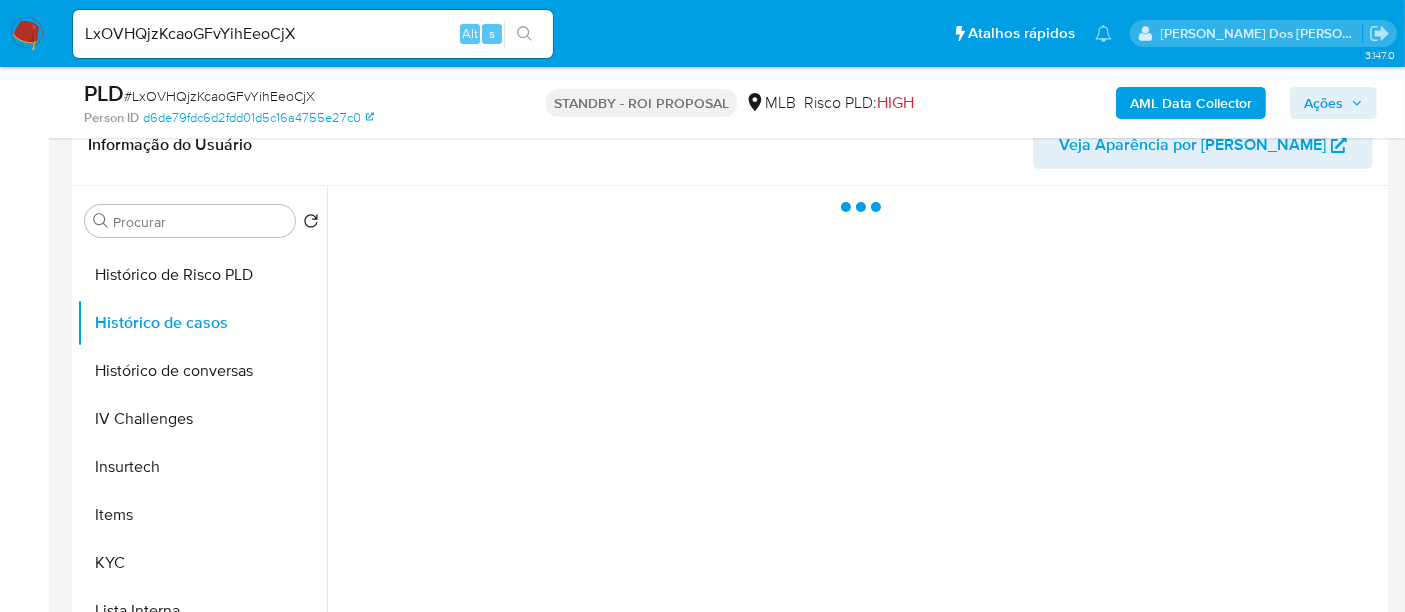 scroll, scrollTop: 0, scrollLeft: 0, axis: both 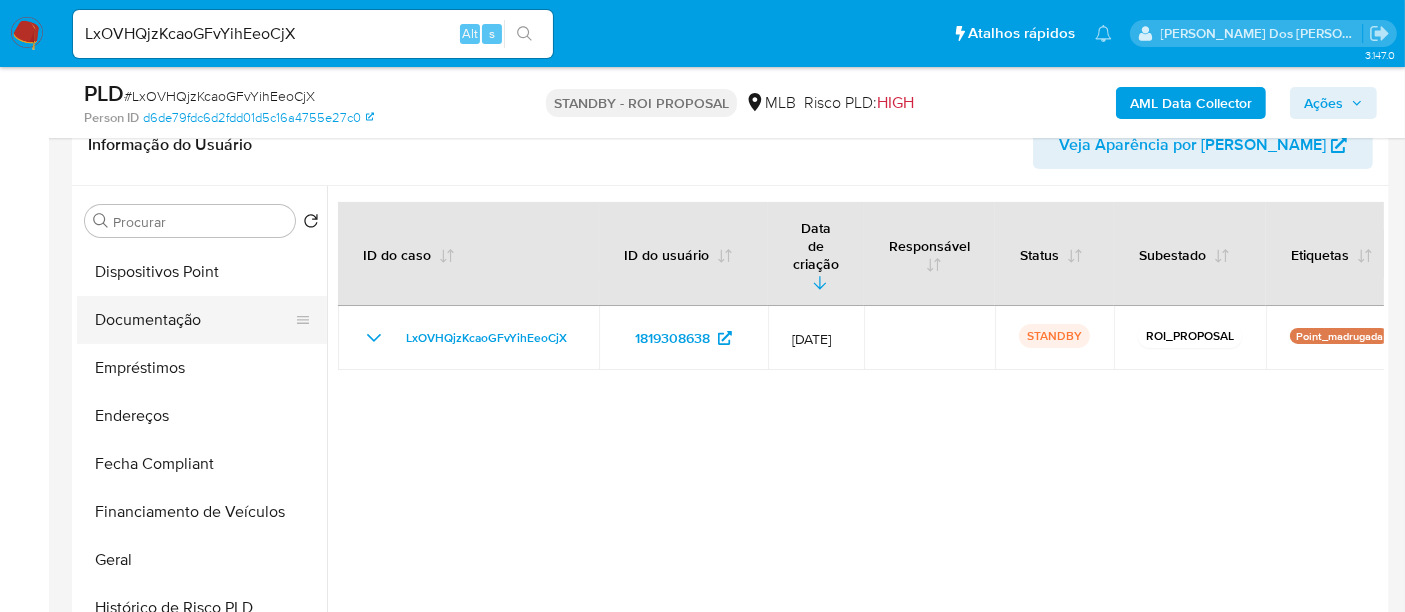 click on "Documentação" at bounding box center (194, 320) 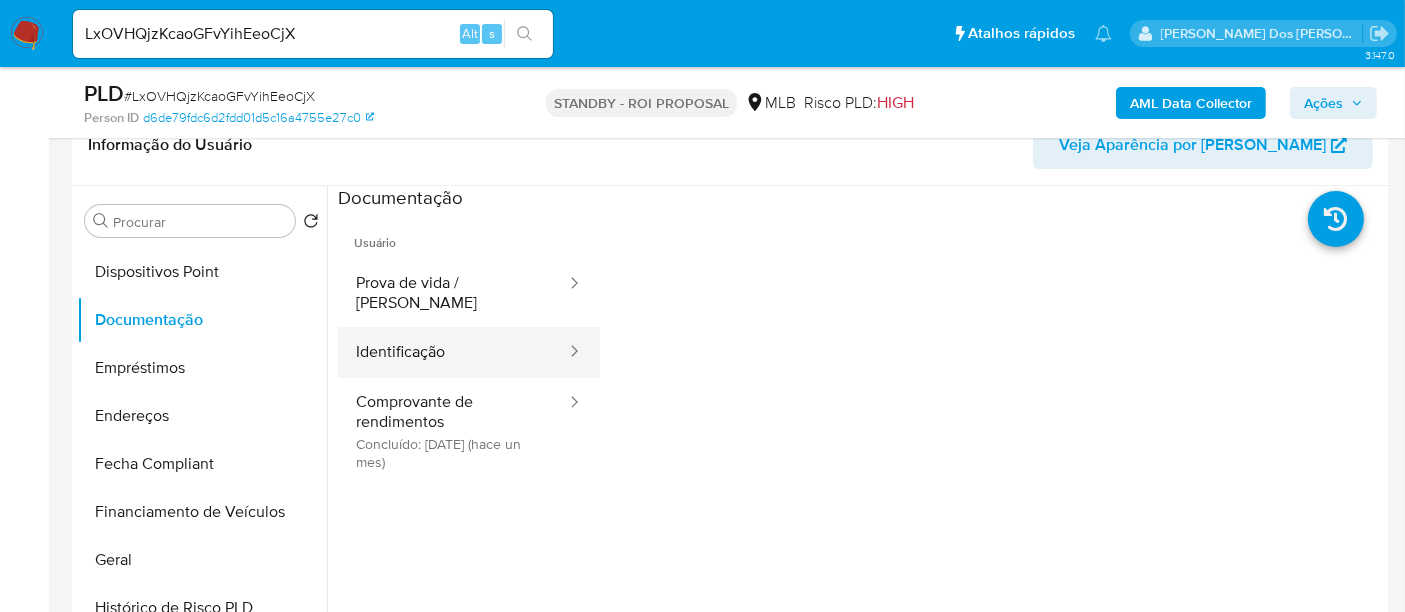 click on "Identificação" at bounding box center (453, 352) 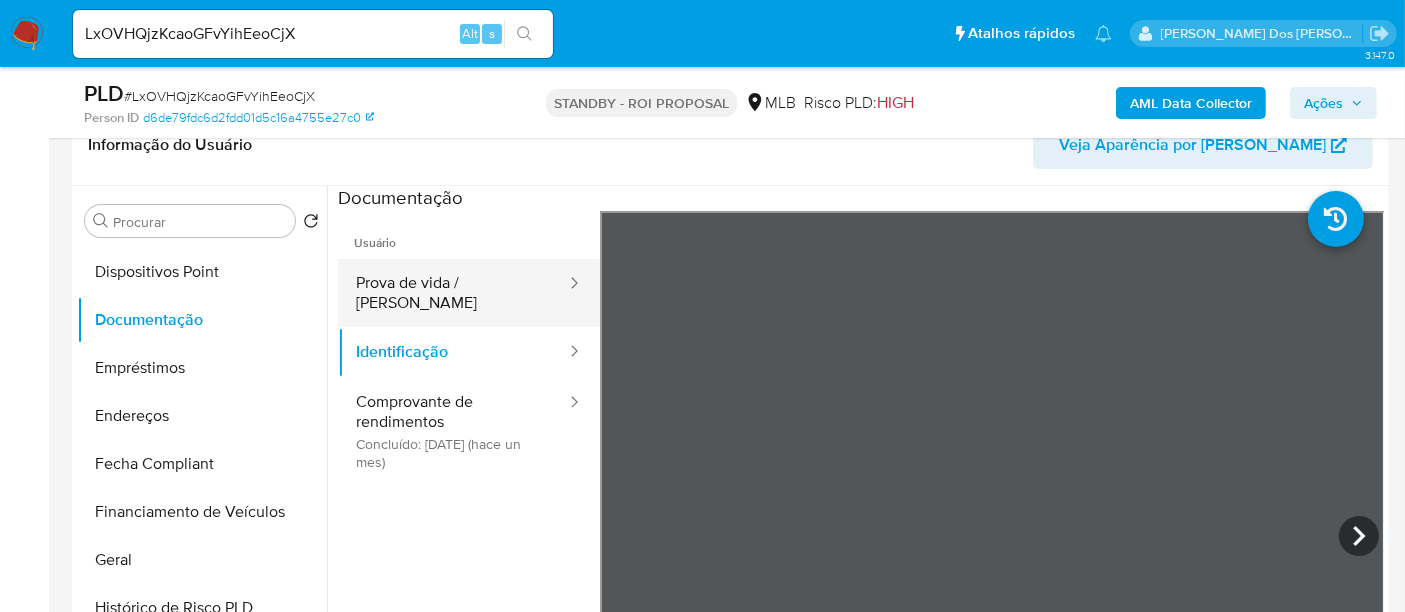click on "Prova de vida / [PERSON_NAME]" at bounding box center [453, 293] 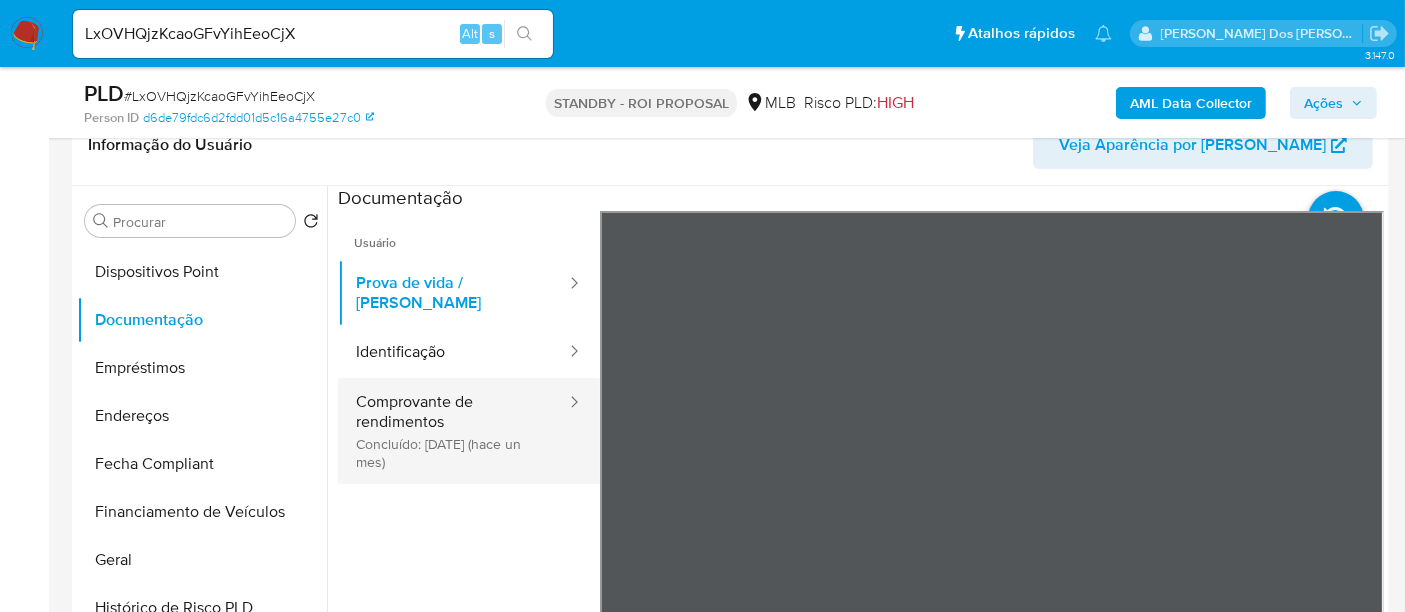 click on "Comprovante de rendimentos Concluído: [DATE] (hace un mes)" at bounding box center [453, 431] 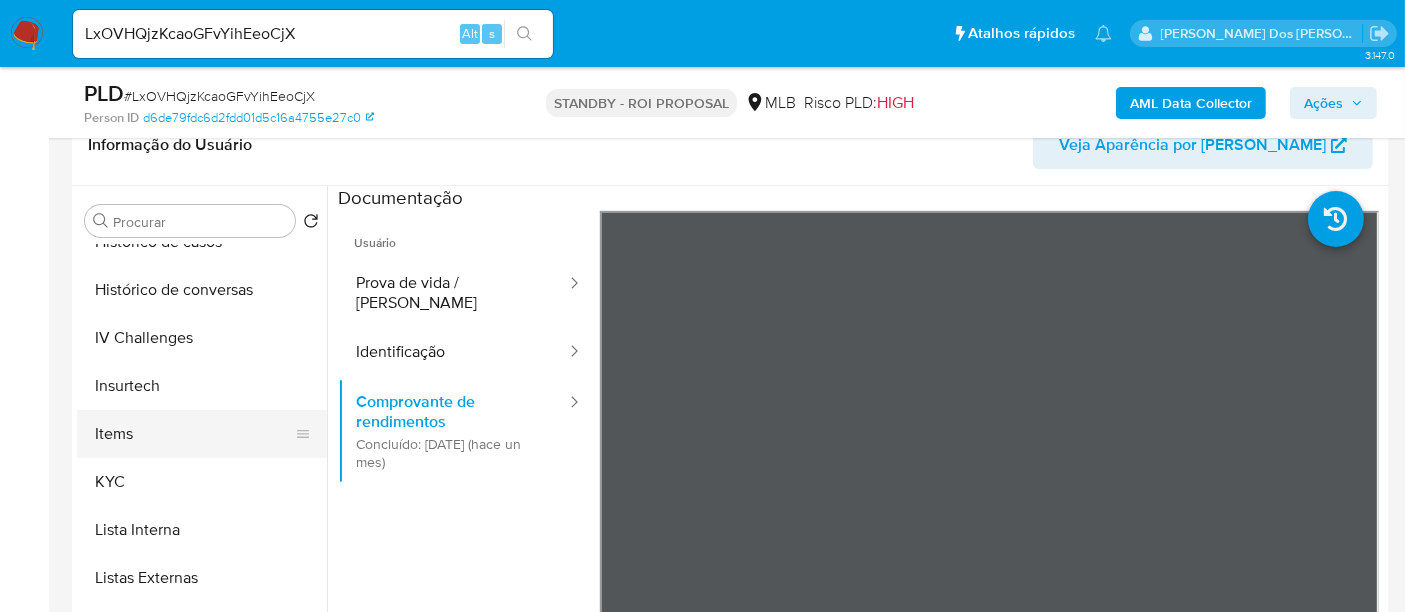 scroll, scrollTop: 844, scrollLeft: 0, axis: vertical 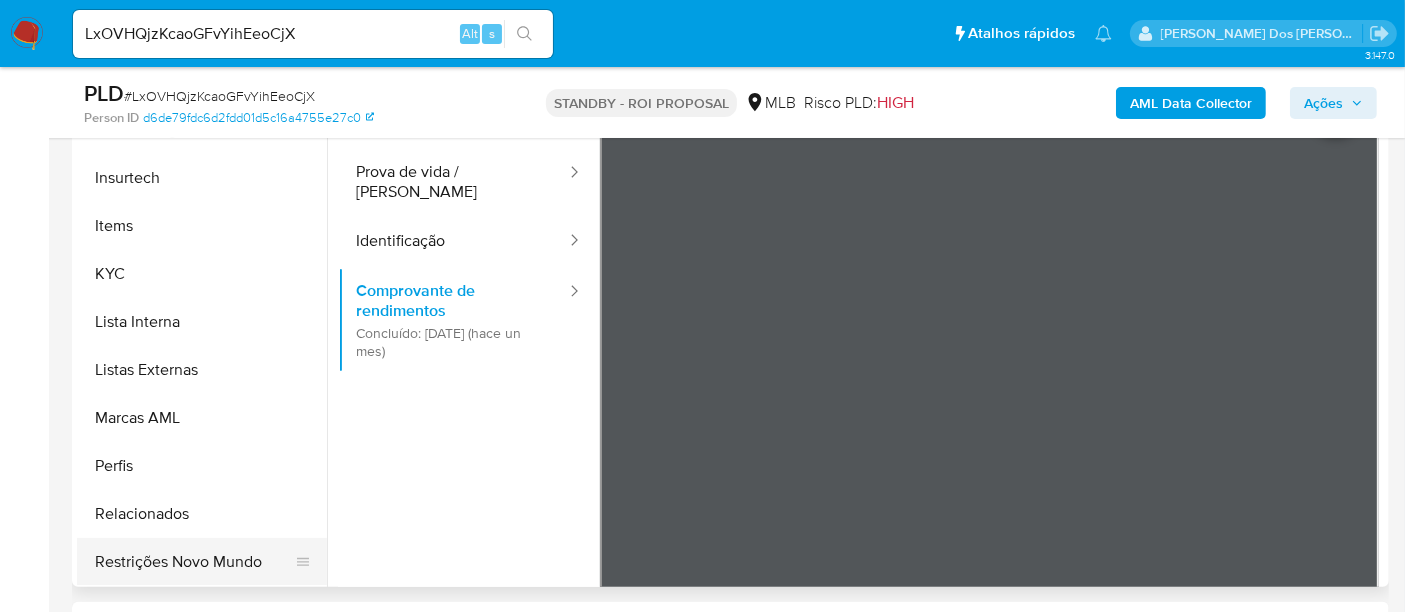 click on "Restrições Novo Mundo" at bounding box center (194, 562) 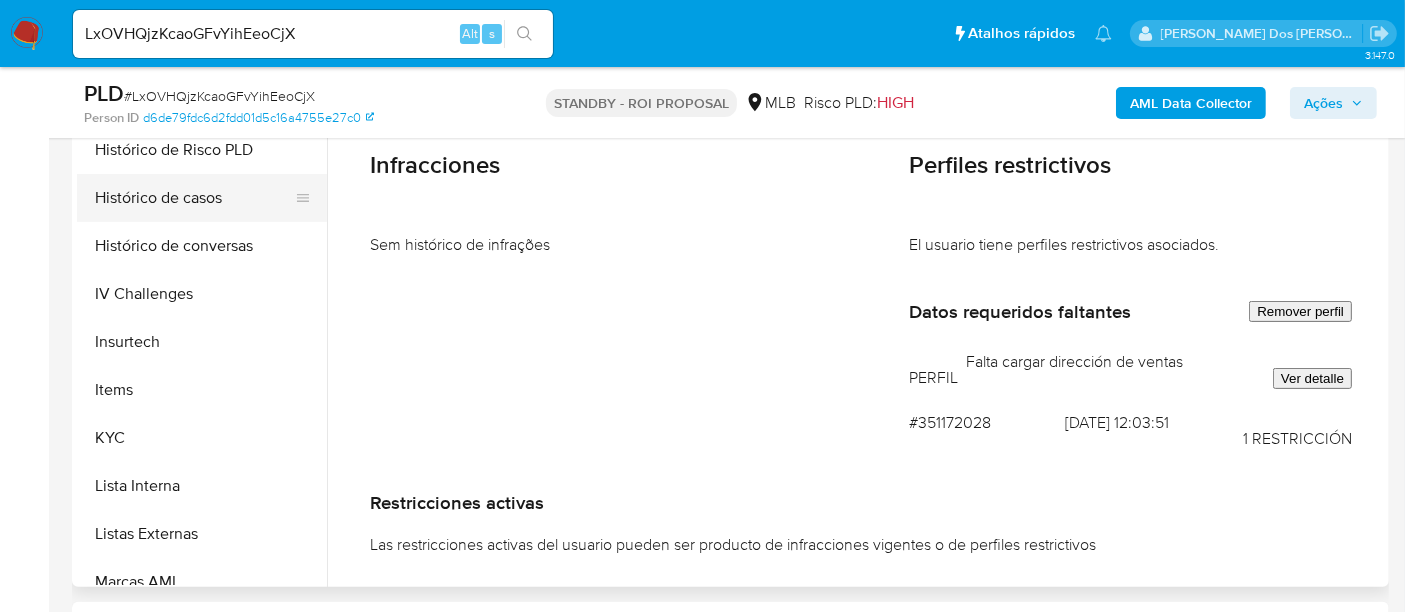 scroll, scrollTop: 511, scrollLeft: 0, axis: vertical 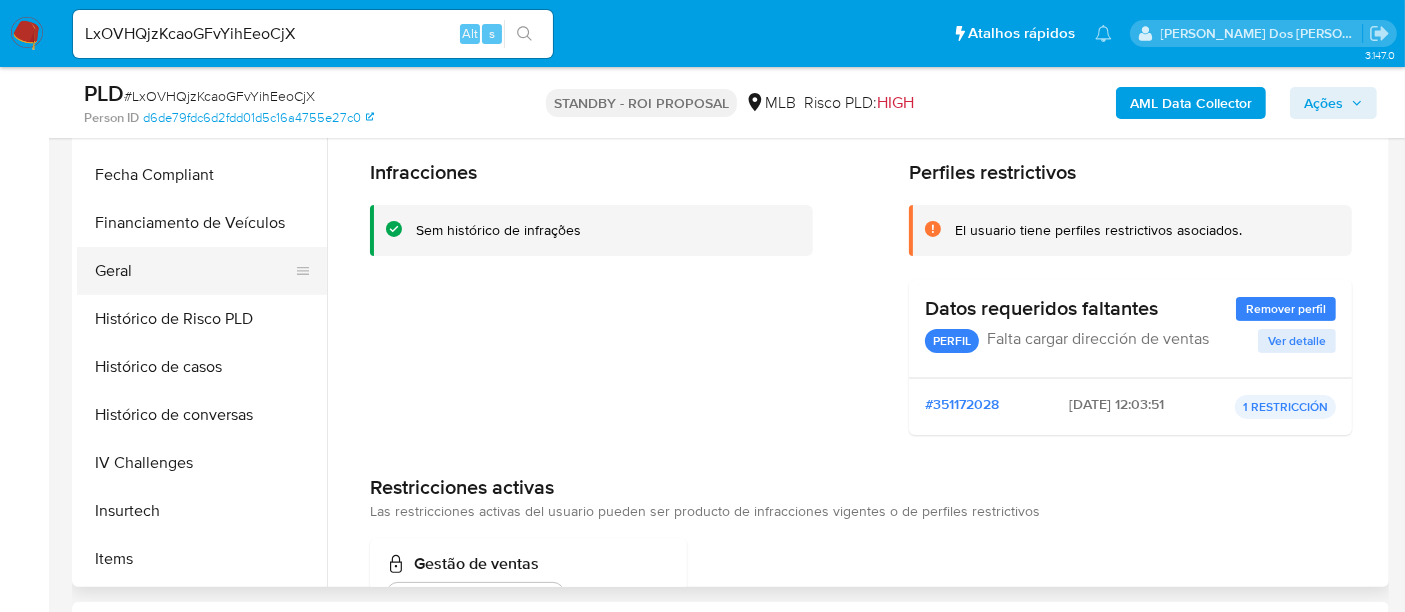 click on "Geral" at bounding box center (194, 271) 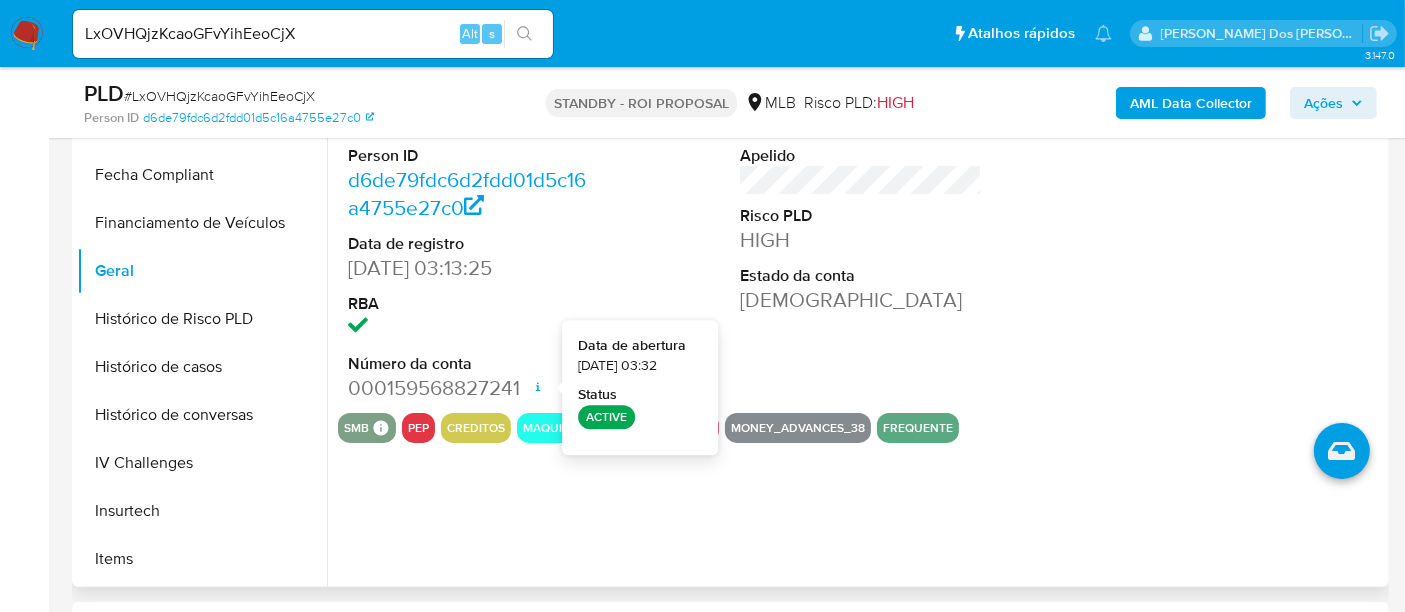 type 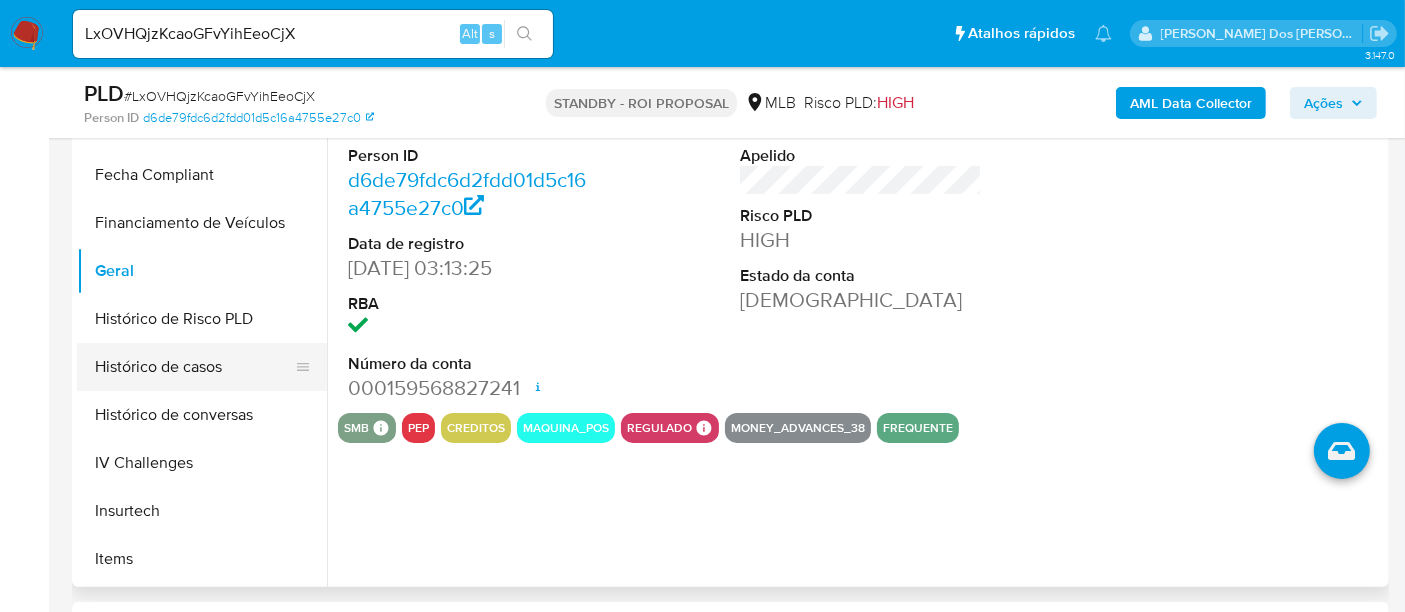 scroll, scrollTop: 844, scrollLeft: 0, axis: vertical 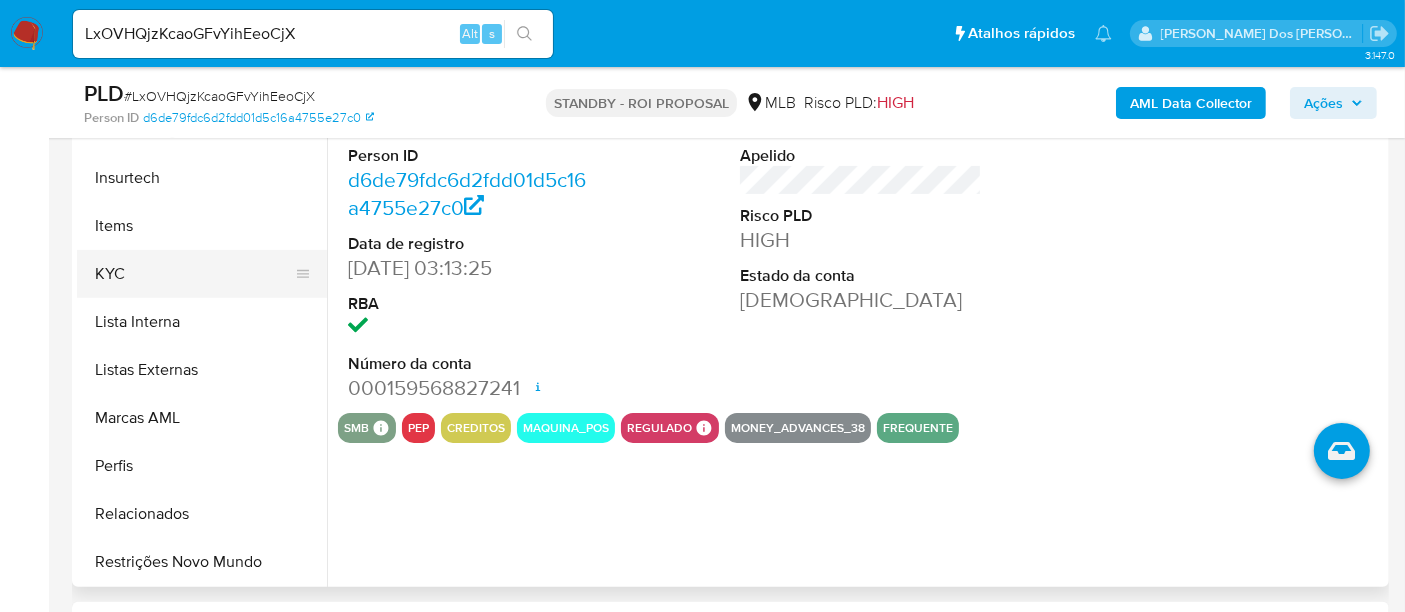 click on "KYC" at bounding box center [194, 274] 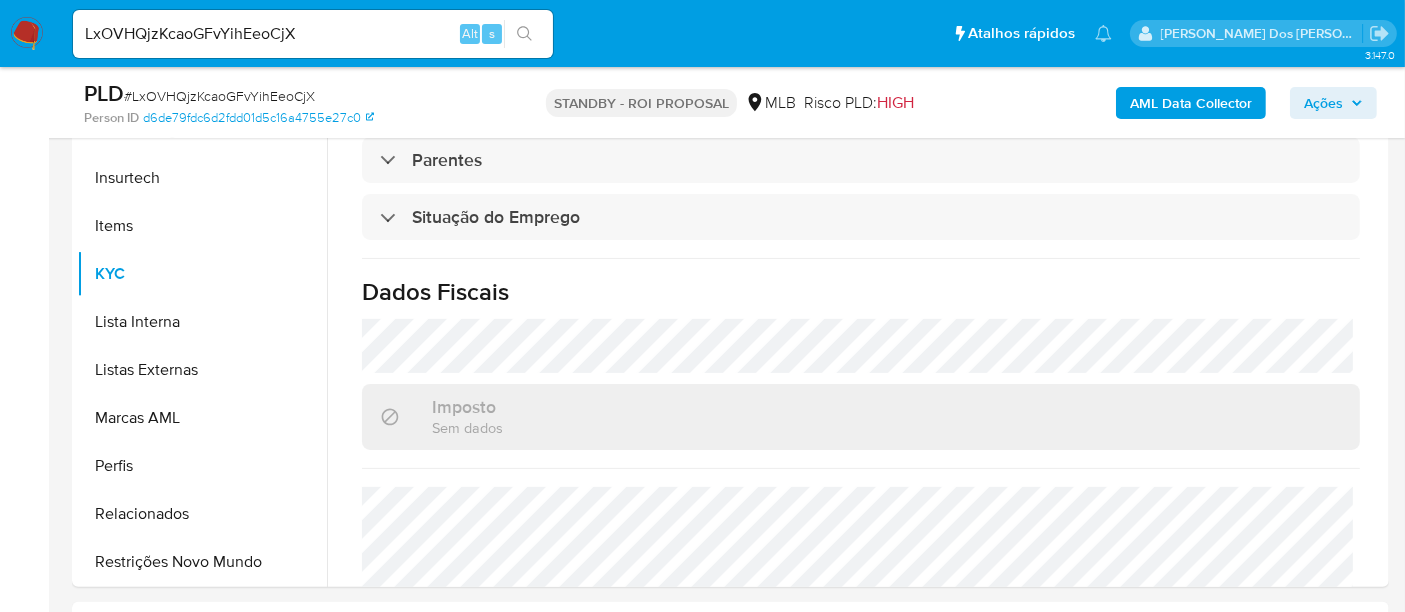 scroll, scrollTop: 888, scrollLeft: 0, axis: vertical 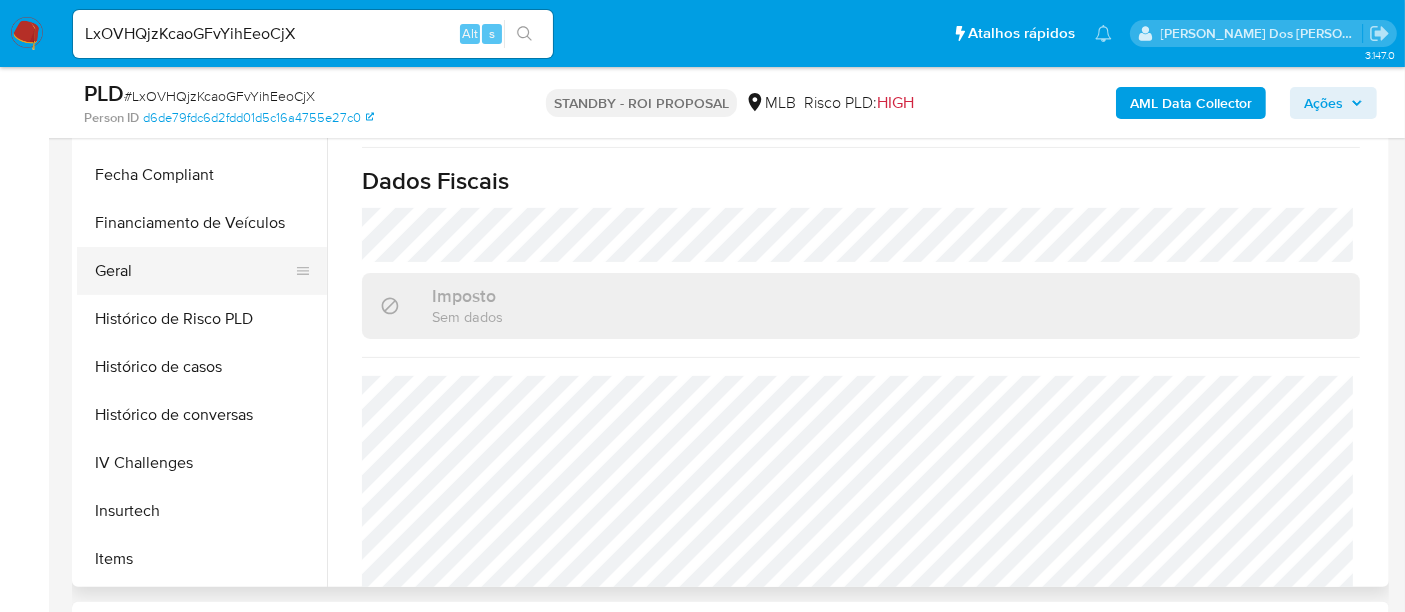 click on "Geral" at bounding box center (194, 271) 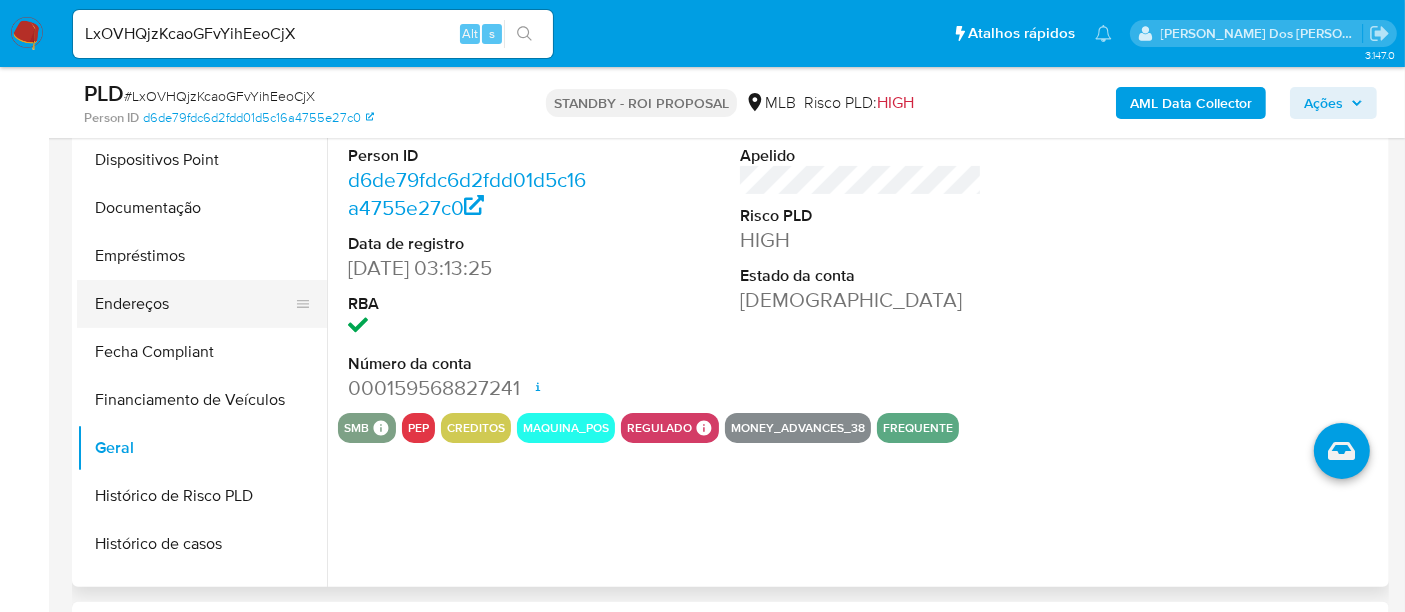 scroll, scrollTop: 288, scrollLeft: 0, axis: vertical 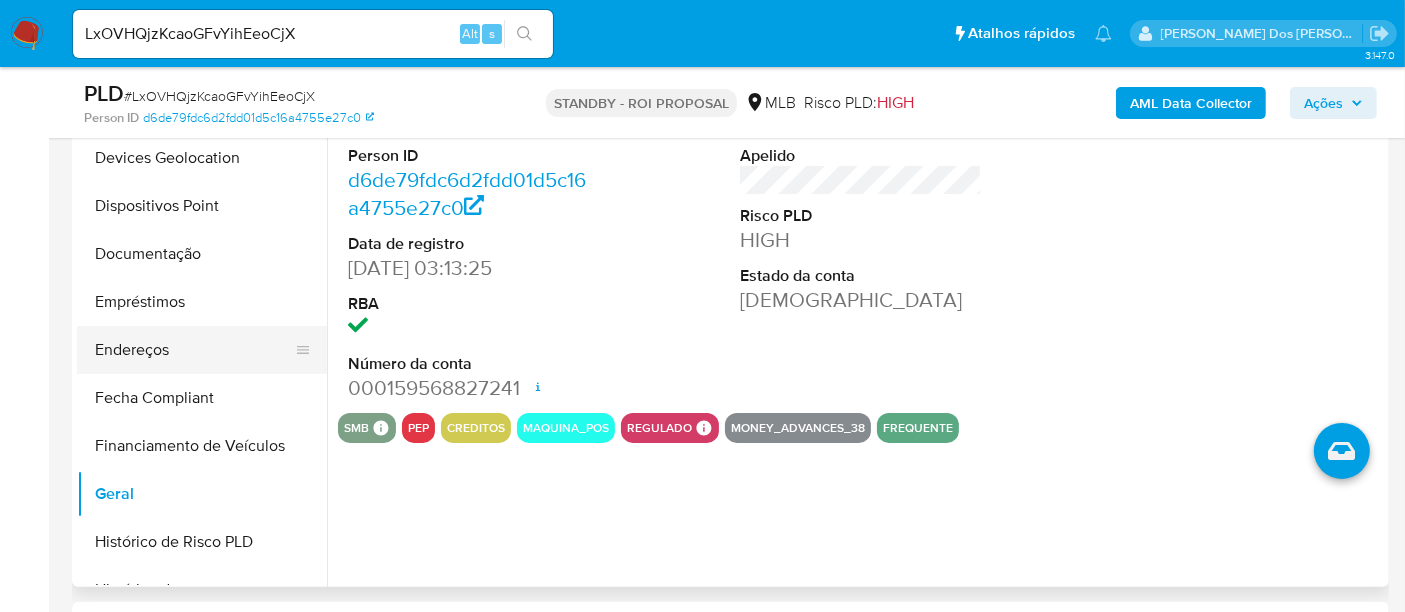 click on "Endereços" at bounding box center (194, 350) 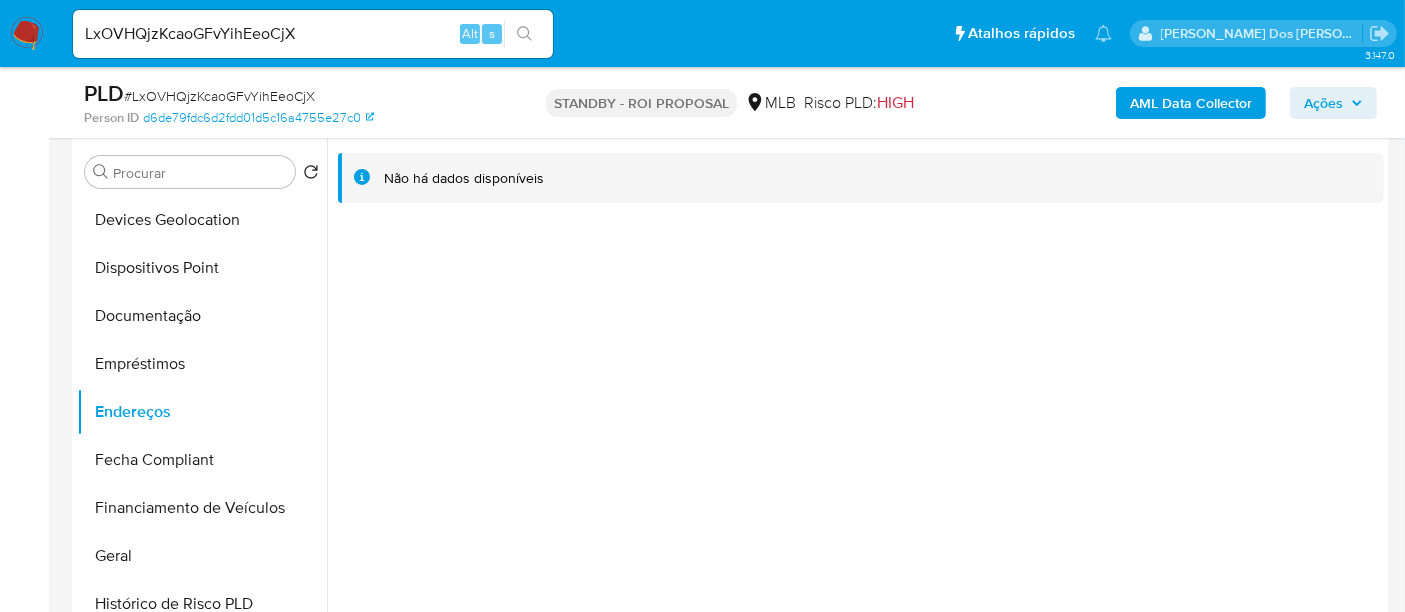 scroll, scrollTop: 333, scrollLeft: 0, axis: vertical 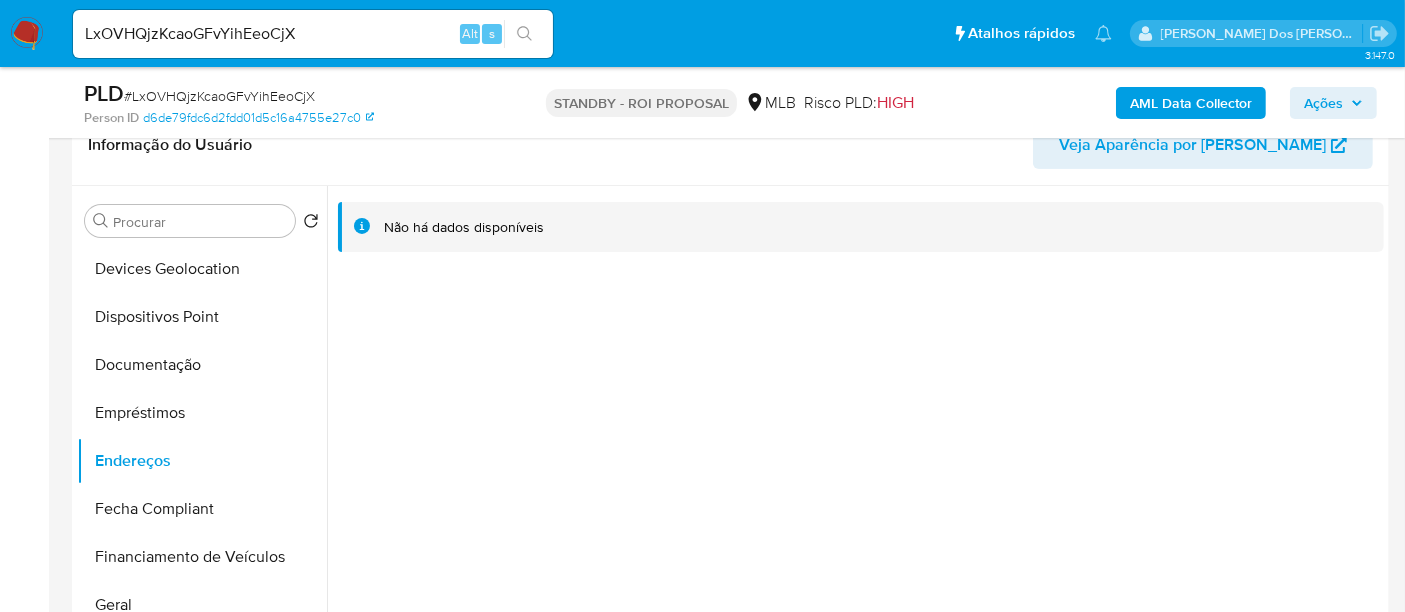 type 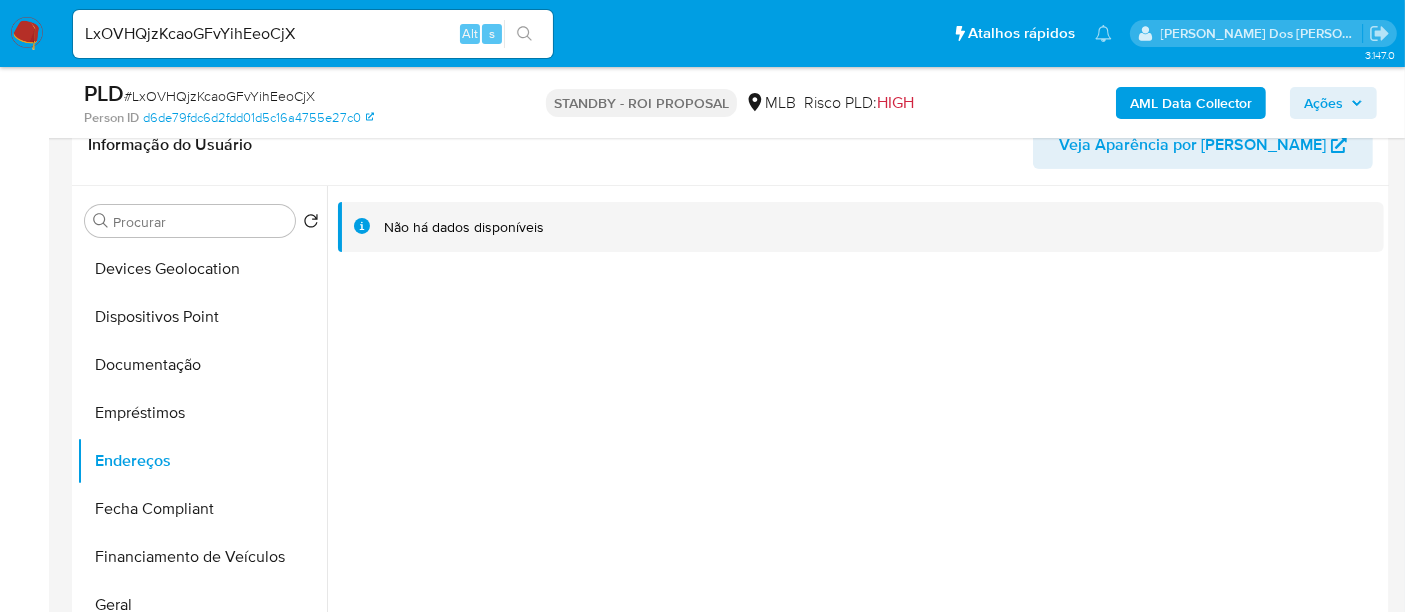 click on "LxOVHQjzKcaoGFvYihEeoCjX Alt s" at bounding box center [313, 34] 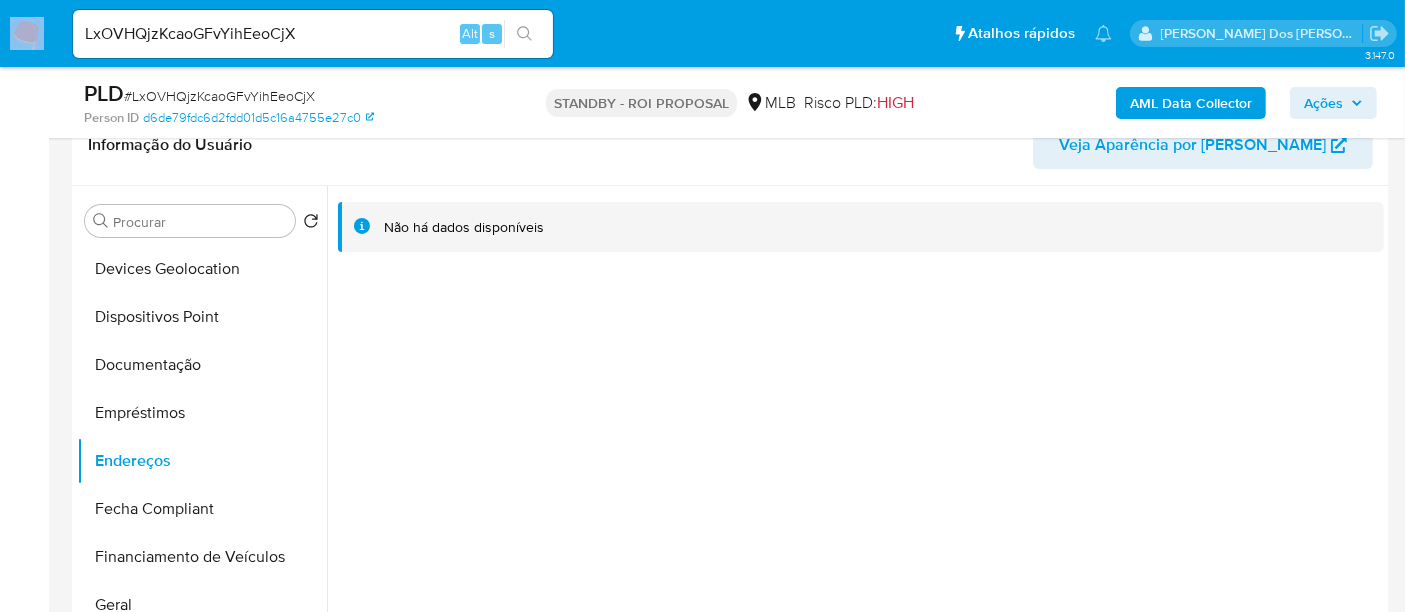 click on "LxOVHQjzKcaoGFvYihEeoCjX Alt s" at bounding box center (313, 34) 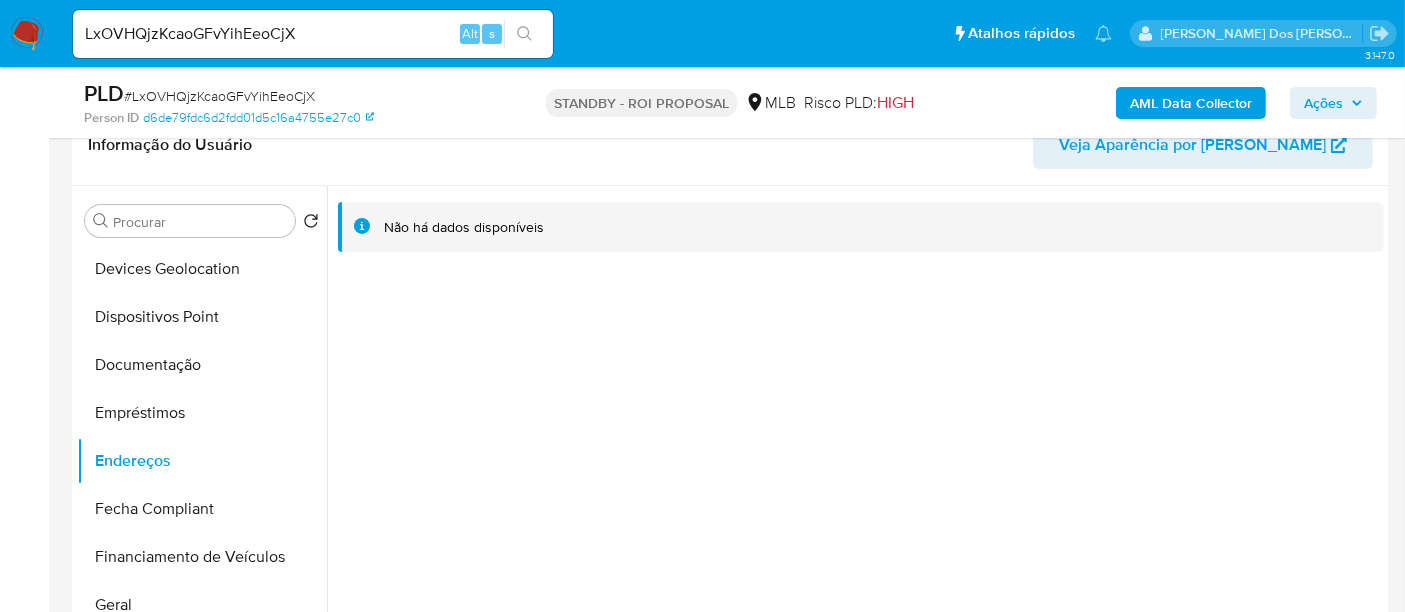 click on "LxOVHQjzKcaoGFvYihEeoCjX" at bounding box center [313, 34] 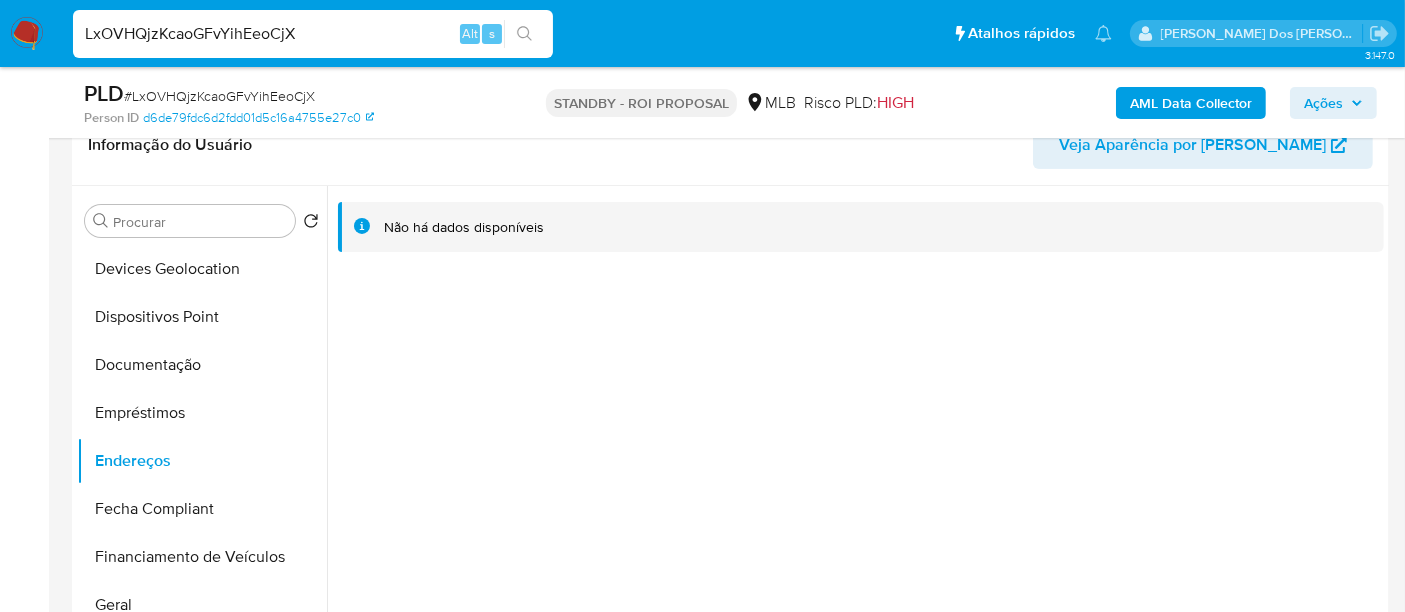 click on "LxOVHQjzKcaoGFvYihEeoCjX" at bounding box center [313, 34] 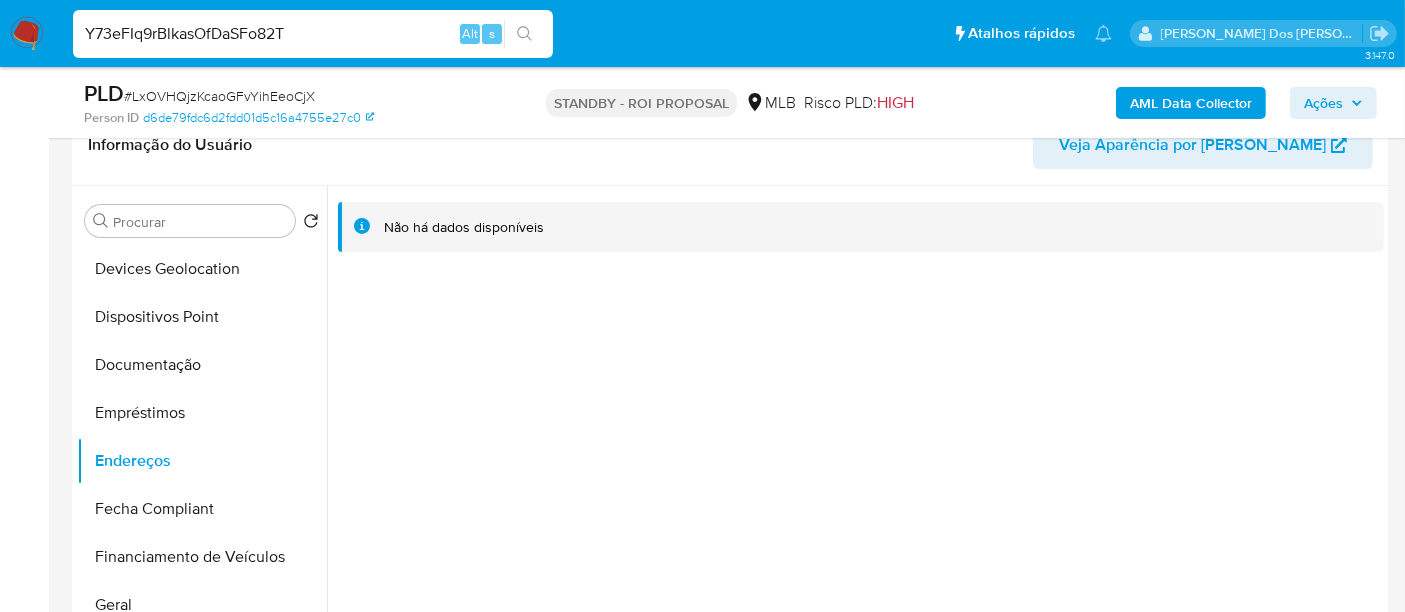 type on "Y73eFIq9rBlkasOfDaSFo82T" 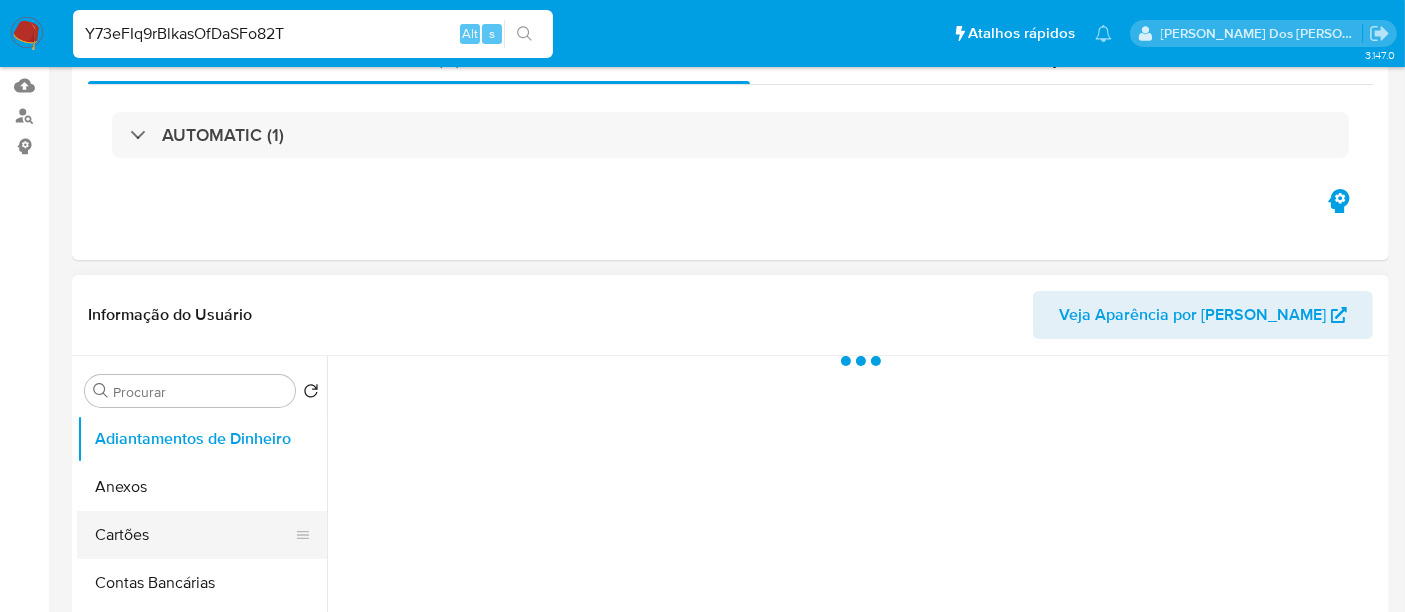 scroll, scrollTop: 333, scrollLeft: 0, axis: vertical 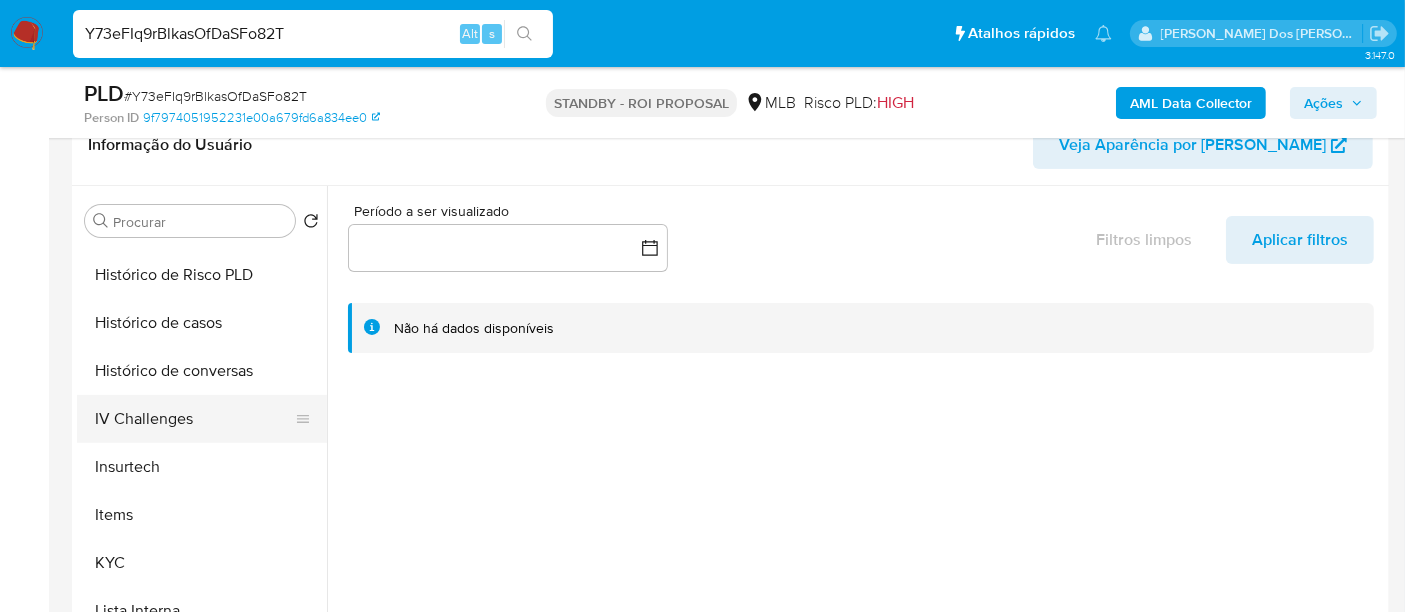 select on "10" 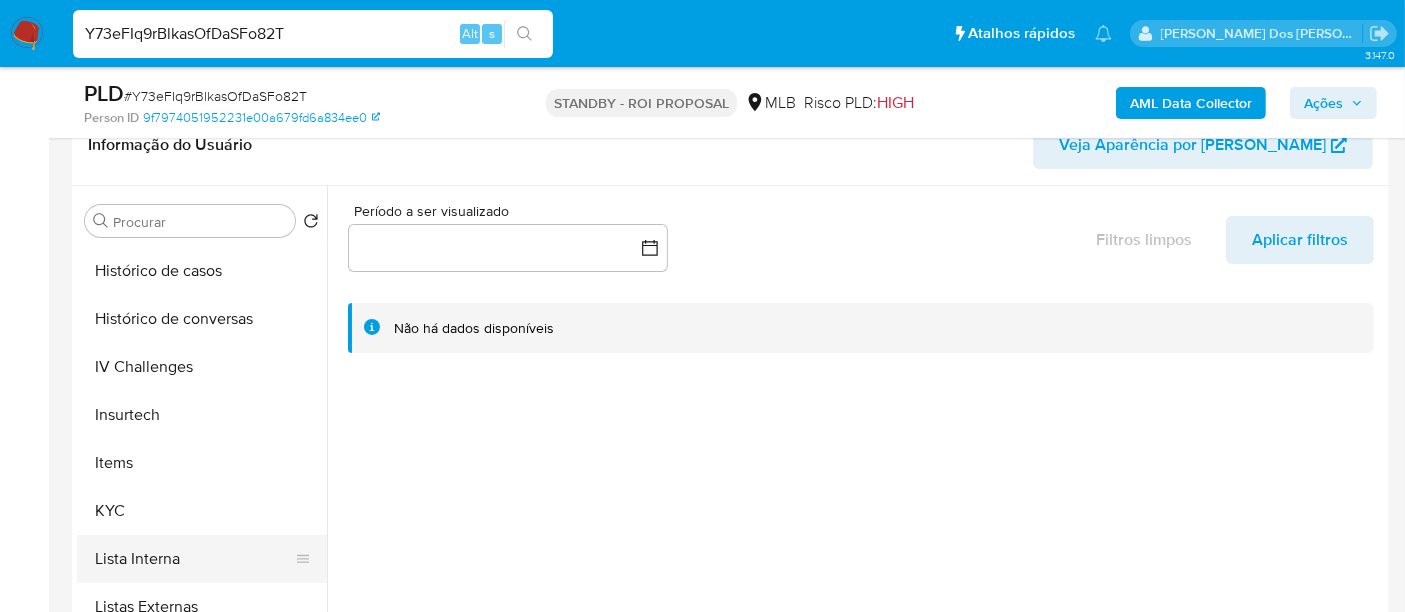 scroll, scrollTop: 844, scrollLeft: 0, axis: vertical 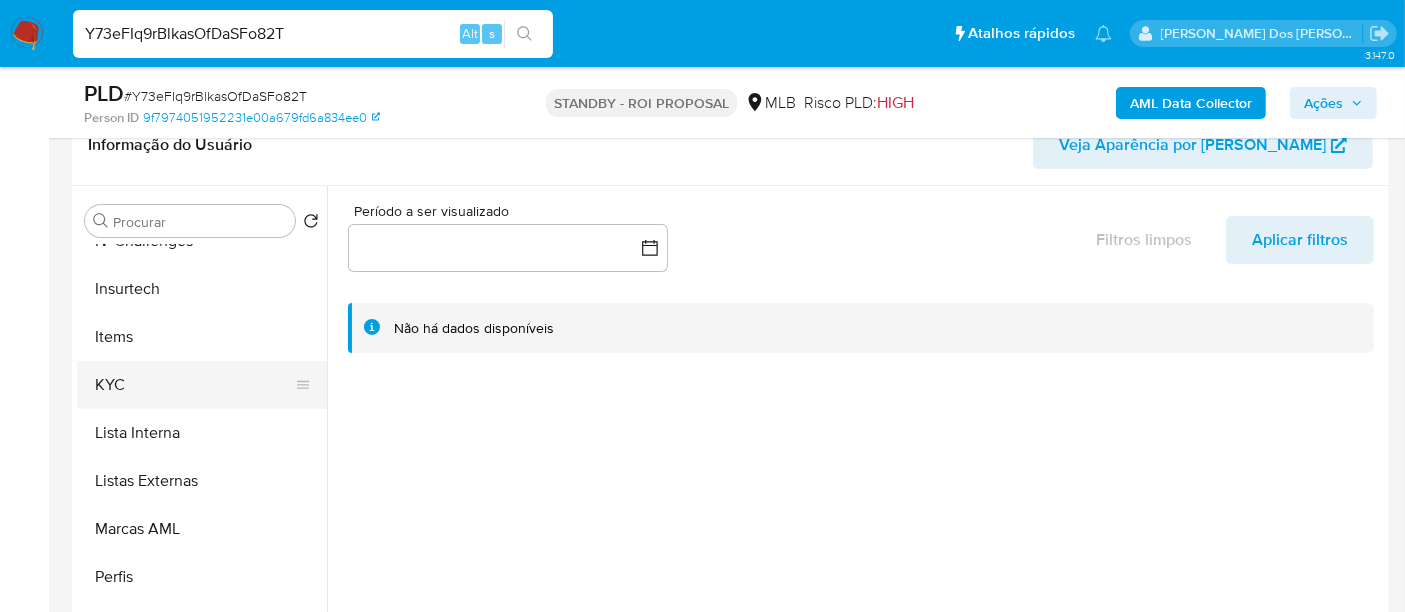 click on "KYC" at bounding box center (194, 385) 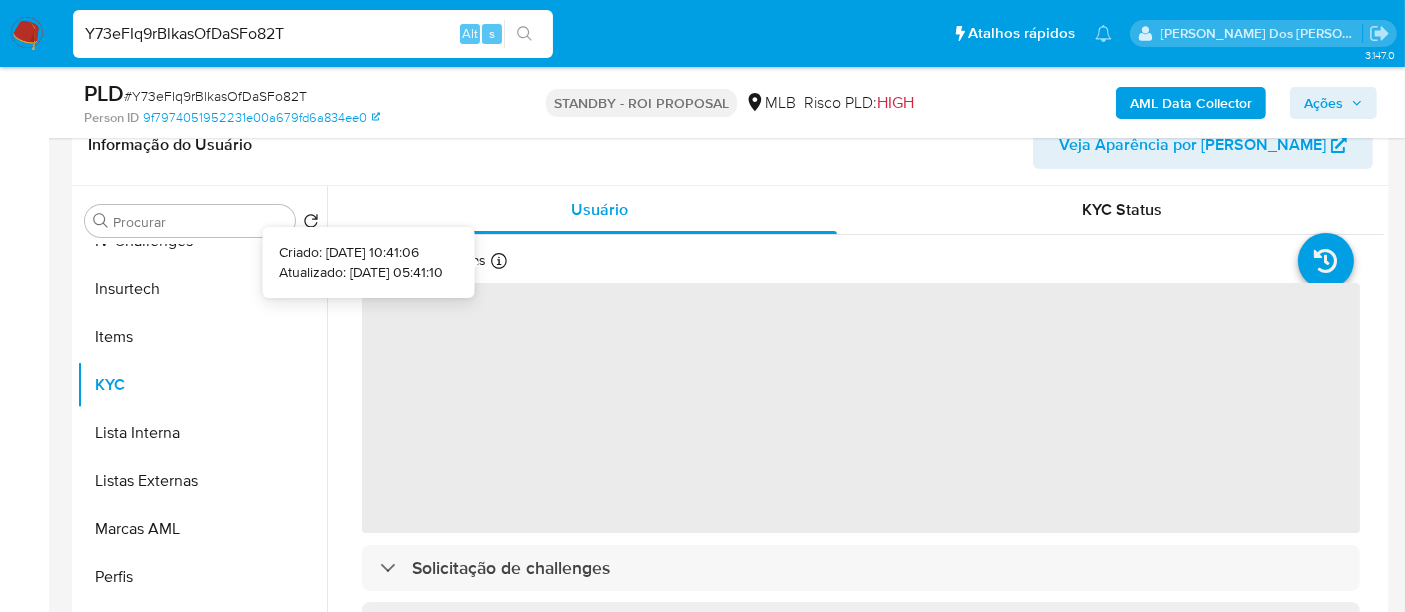 type 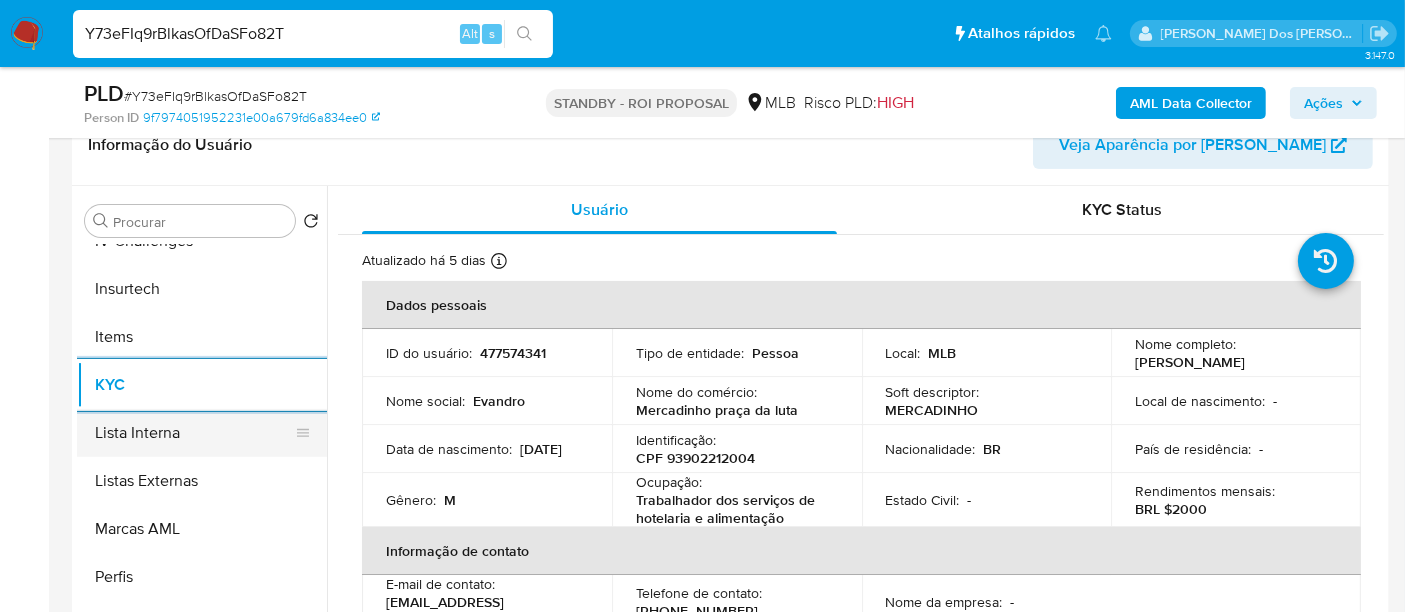 scroll, scrollTop: 733, scrollLeft: 0, axis: vertical 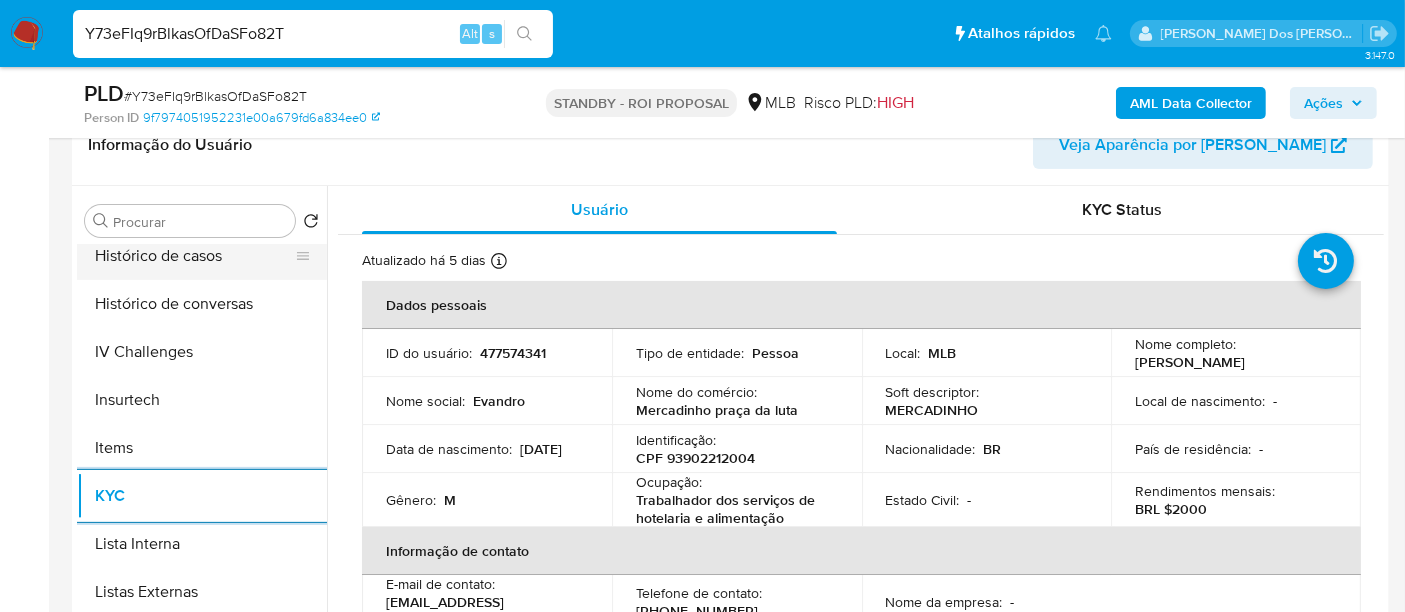 click on "Histórico de casos" at bounding box center (194, 256) 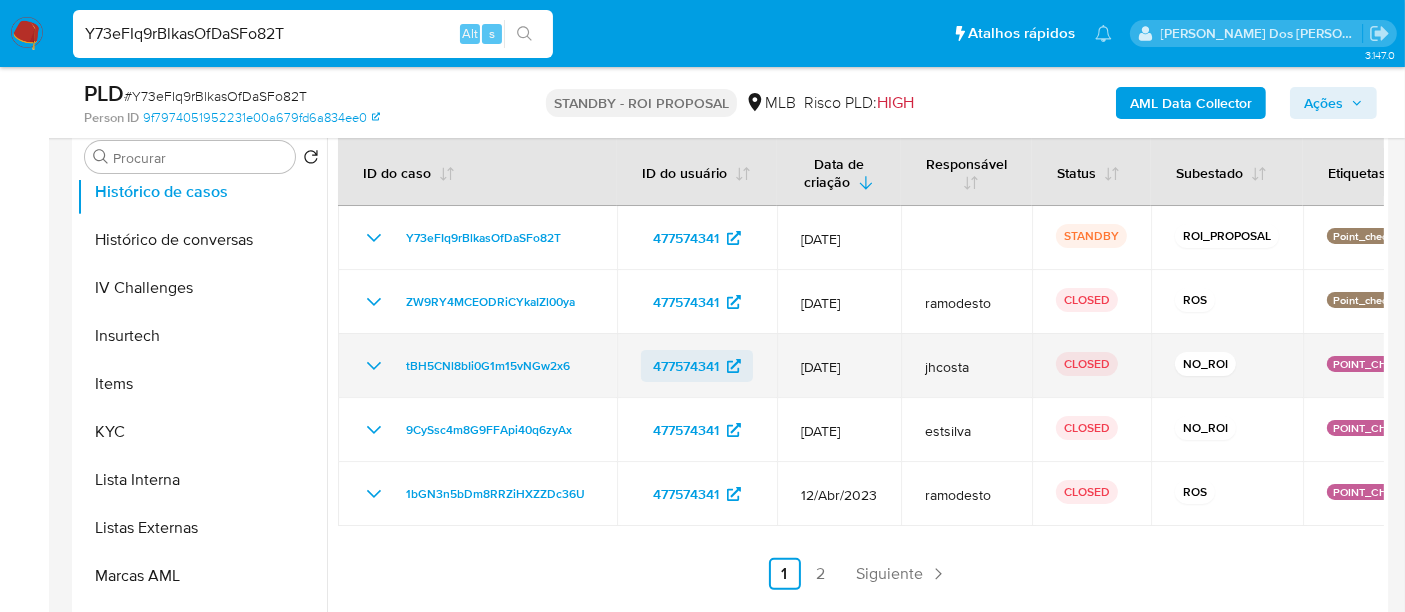 scroll, scrollTop: 444, scrollLeft: 0, axis: vertical 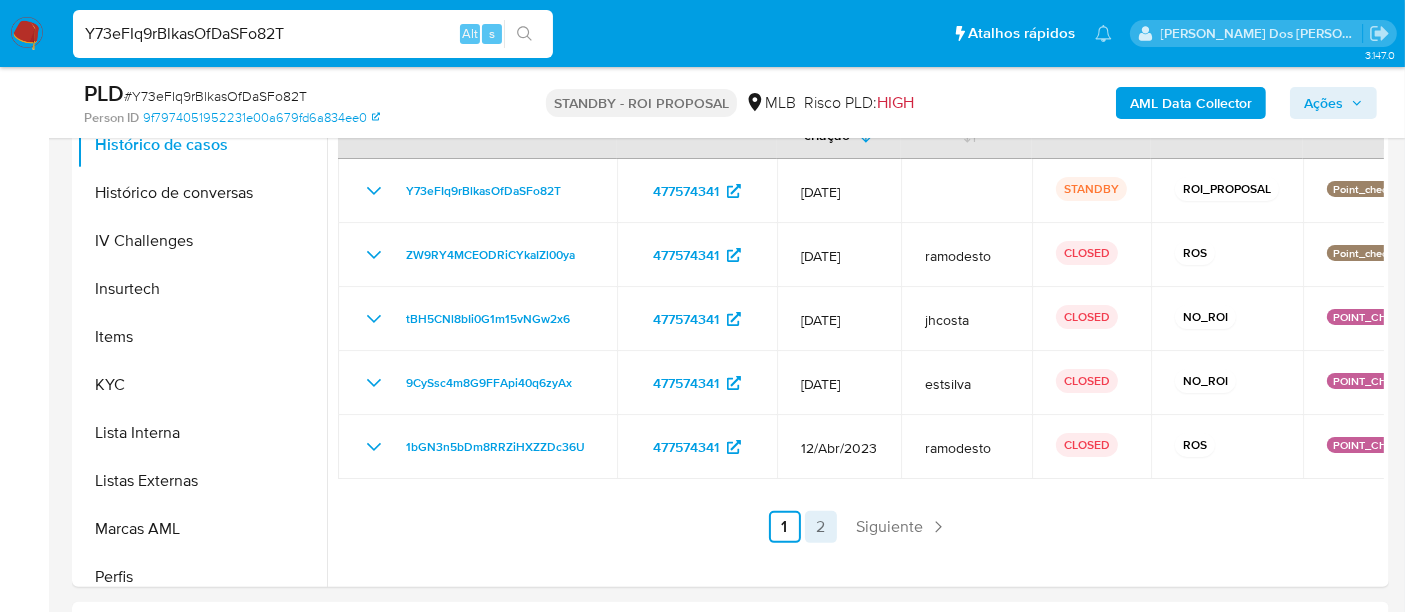 click on "2" at bounding box center [821, 527] 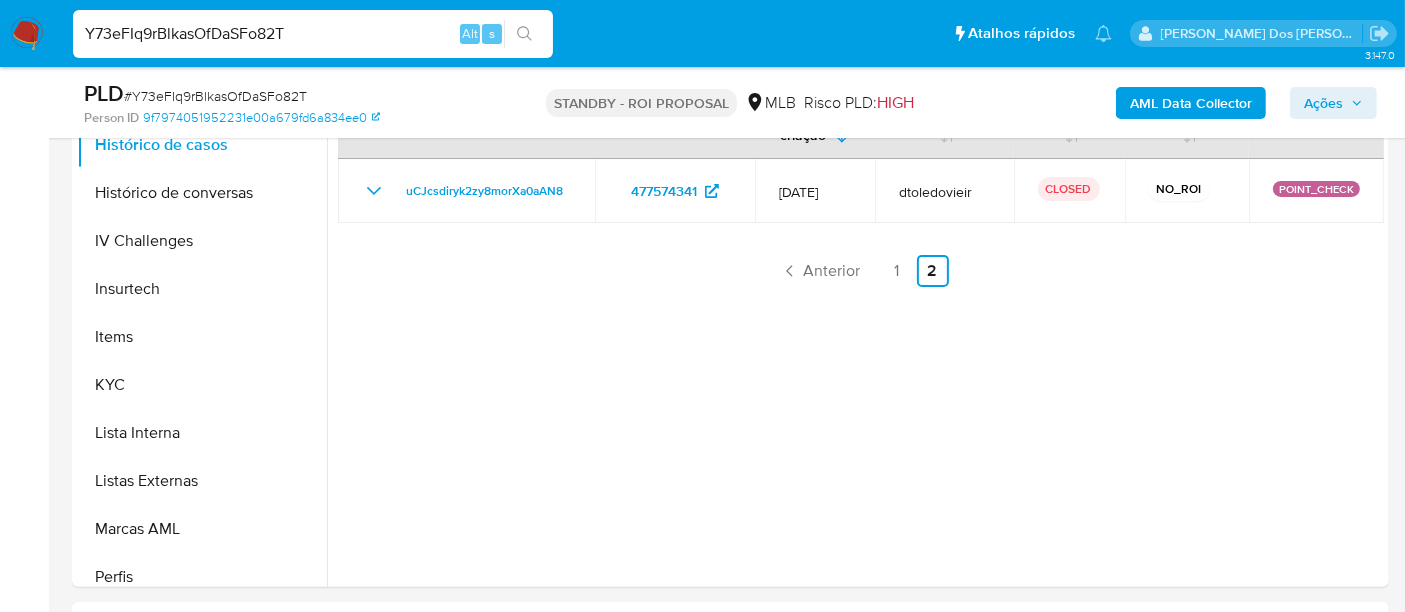 scroll, scrollTop: 333, scrollLeft: 0, axis: vertical 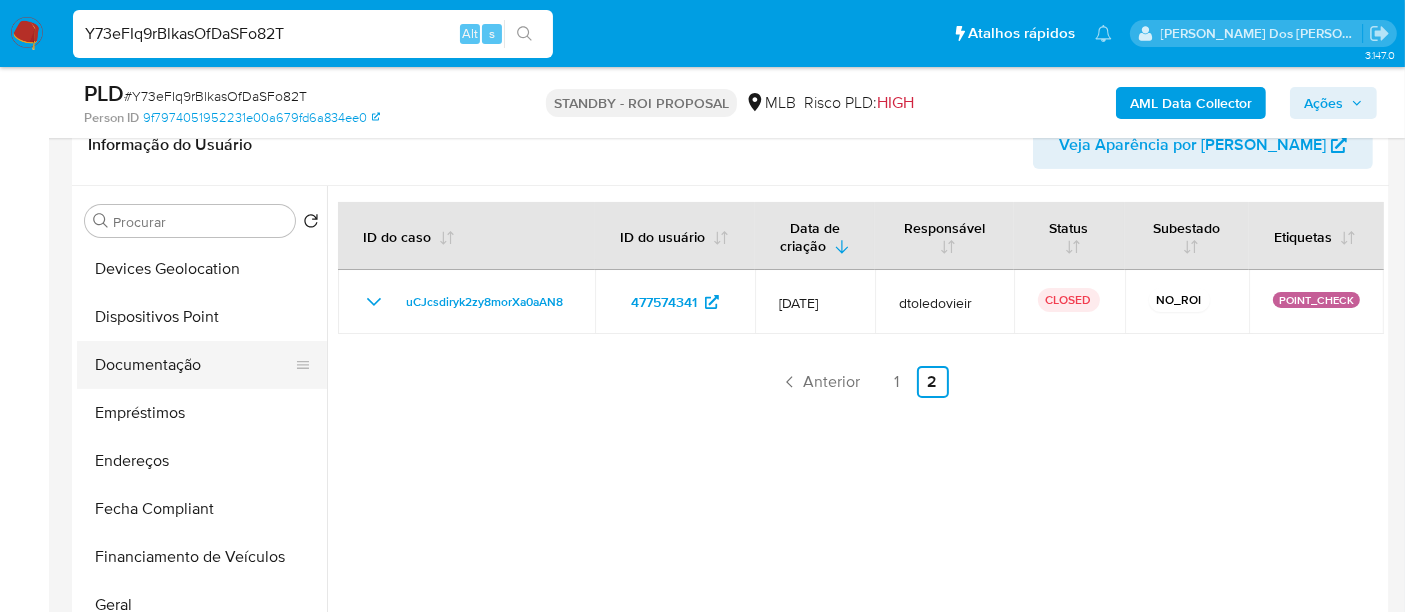 click on "Documentação" at bounding box center [194, 365] 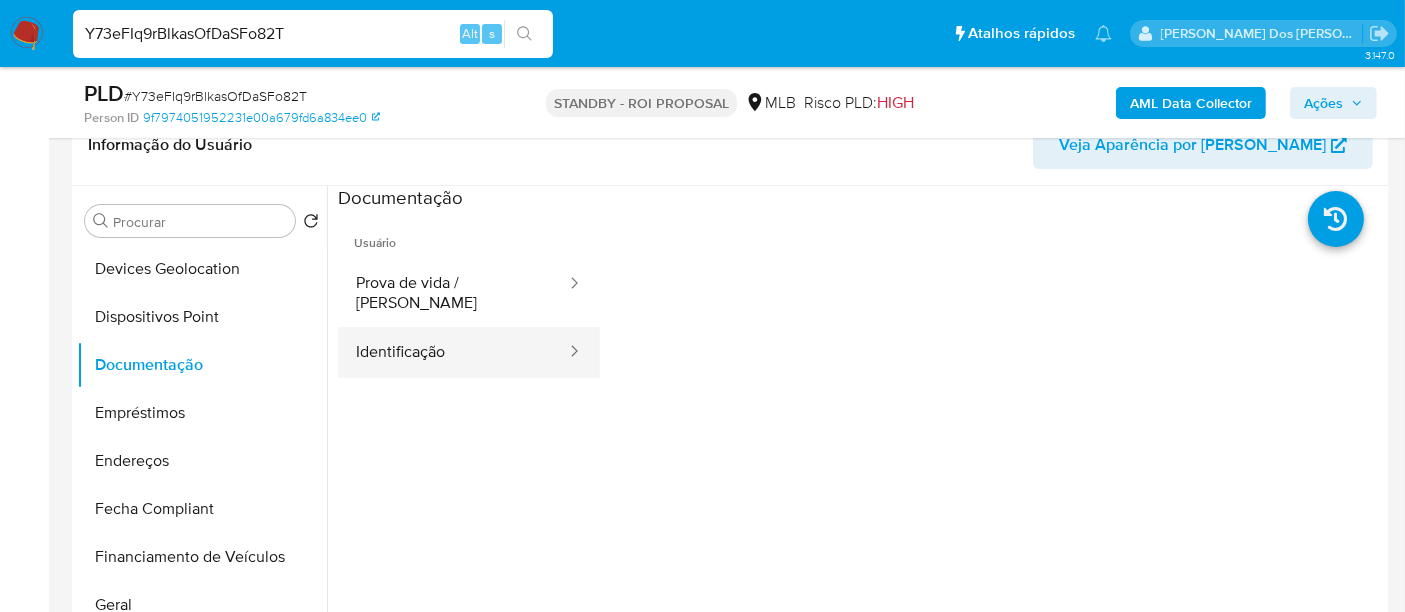 click on "Identificação" at bounding box center (453, 352) 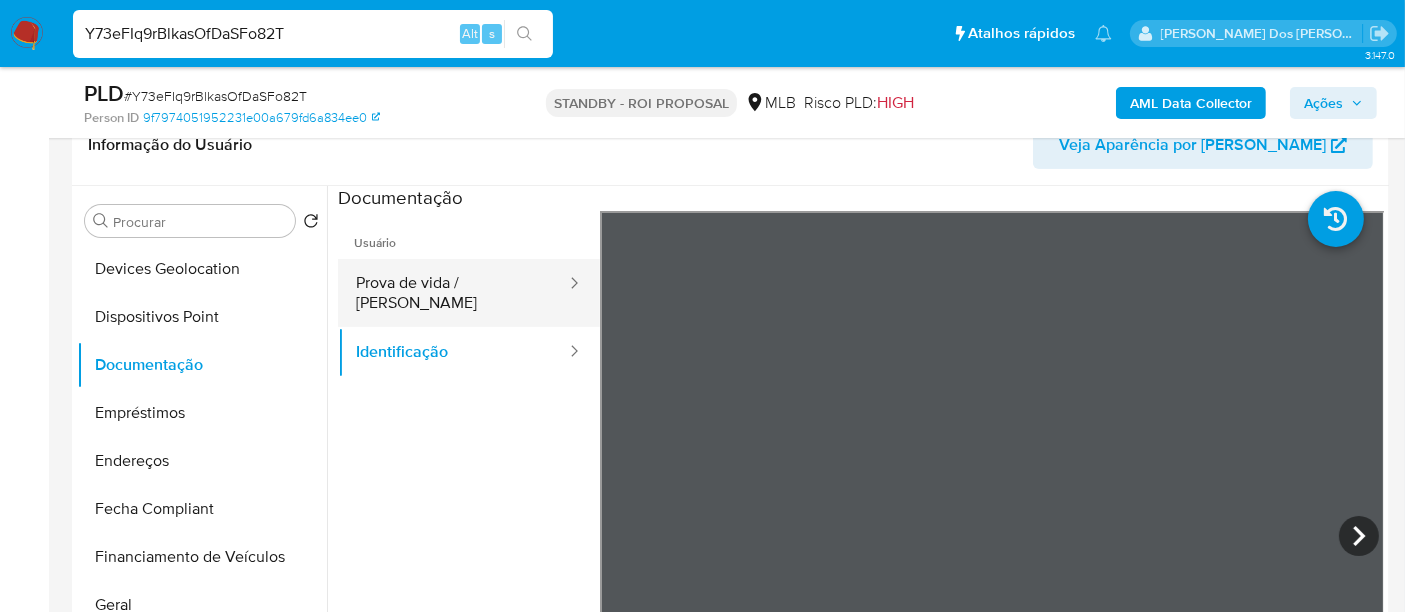 click on "Prova de vida / [PERSON_NAME]" at bounding box center [453, 293] 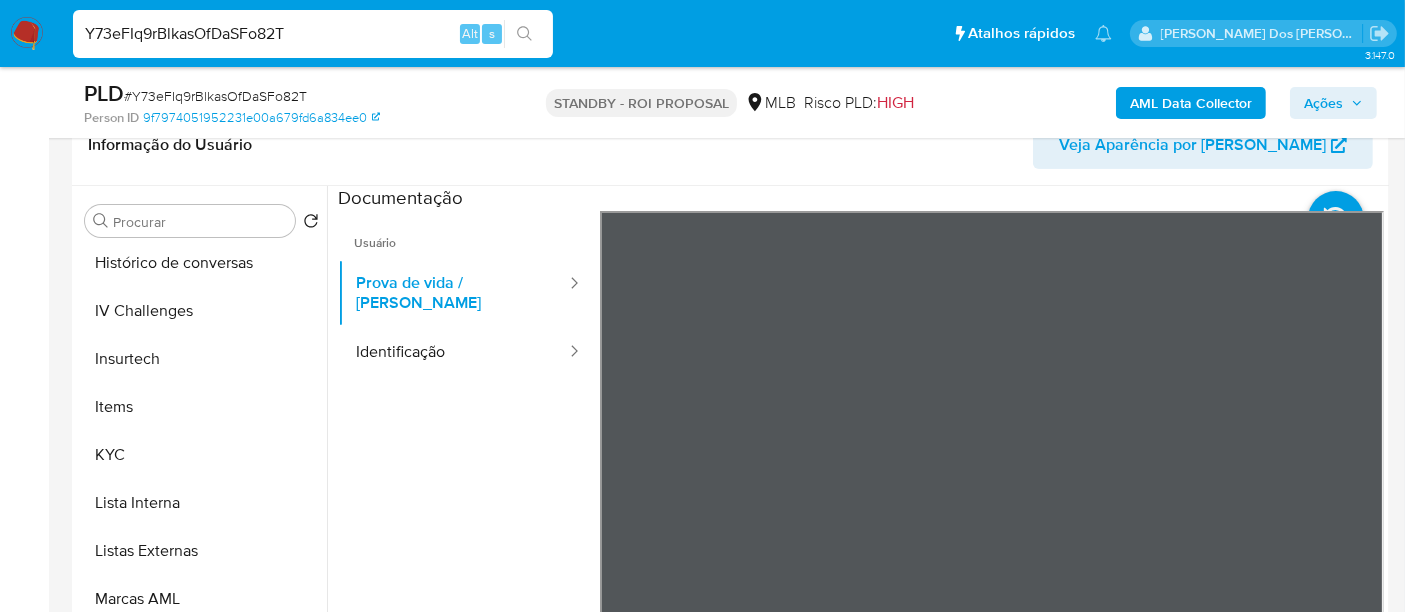 scroll, scrollTop: 844, scrollLeft: 0, axis: vertical 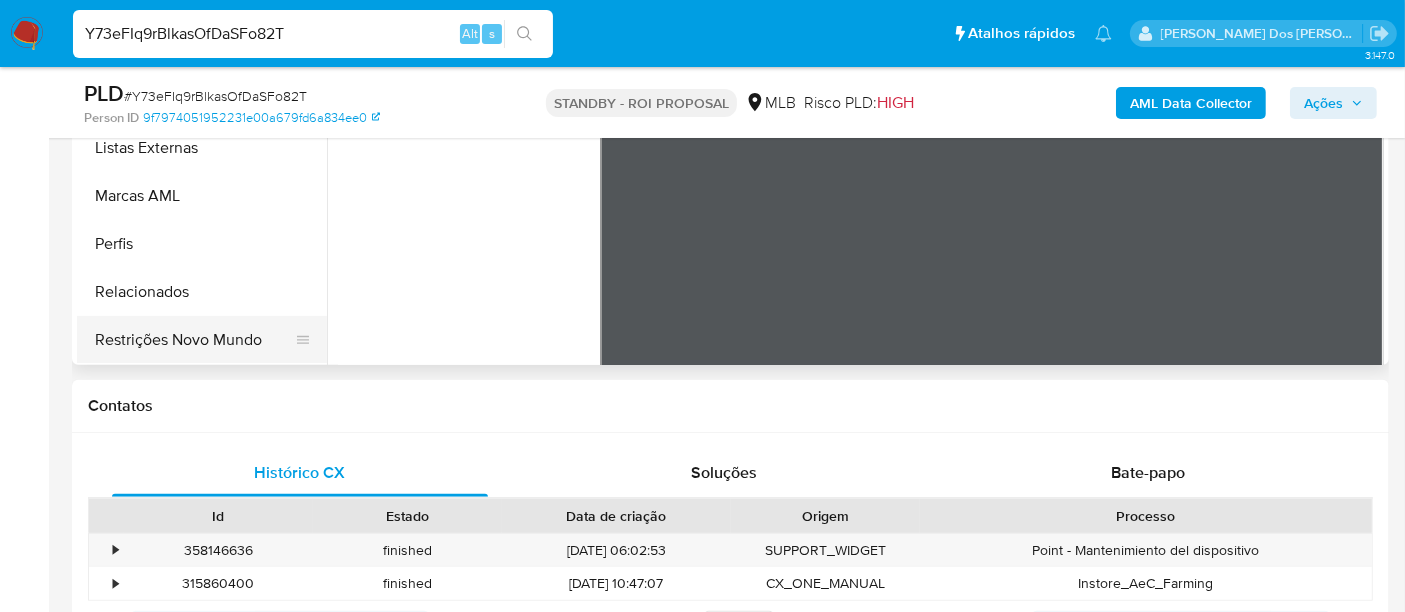 click on "Restrições Novo Mundo" at bounding box center (194, 340) 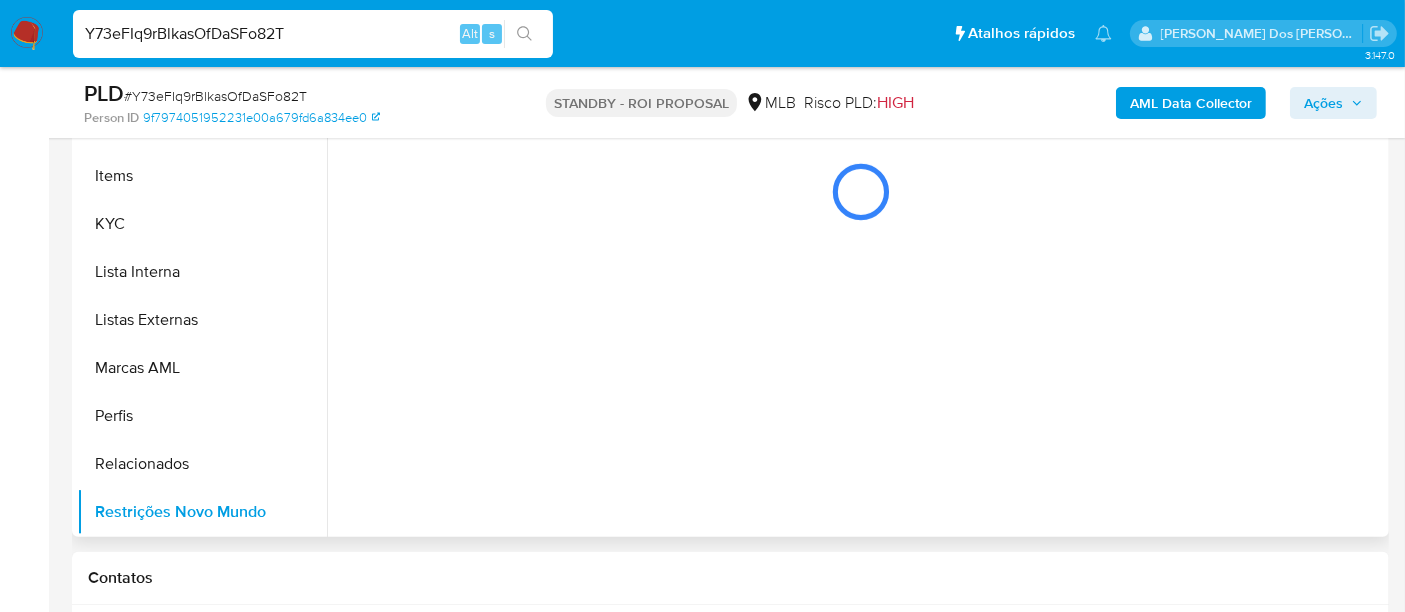 scroll, scrollTop: 444, scrollLeft: 0, axis: vertical 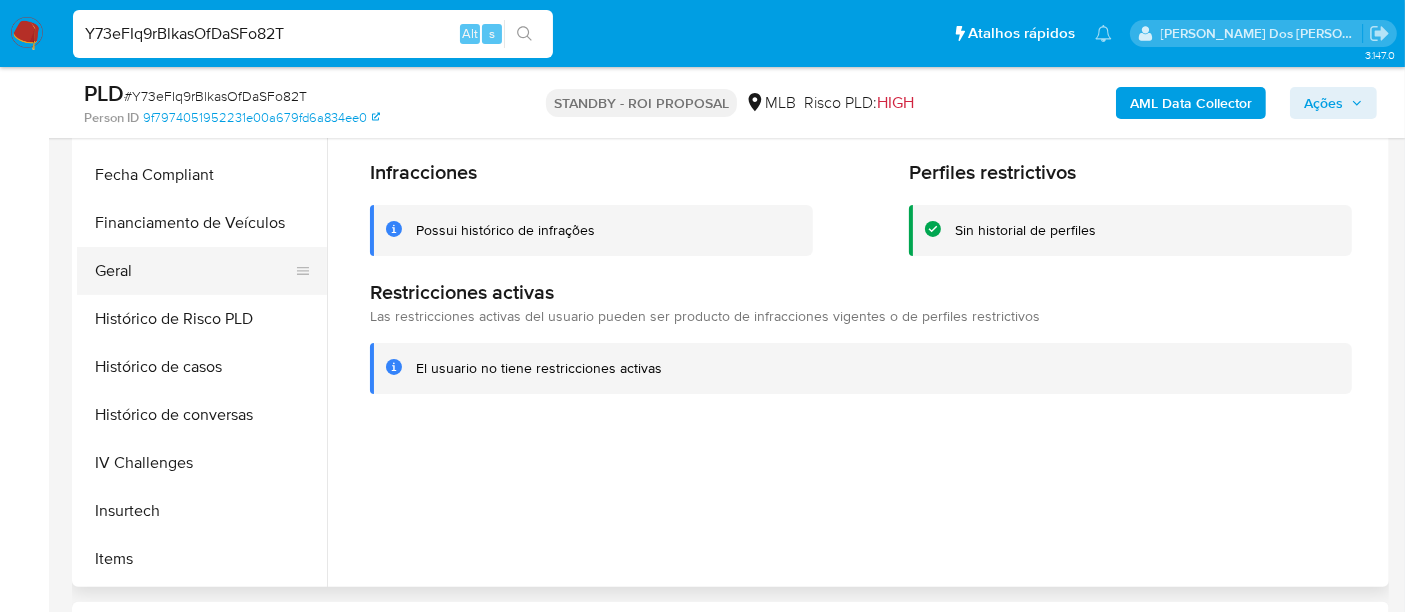 click on "Geral" at bounding box center (194, 271) 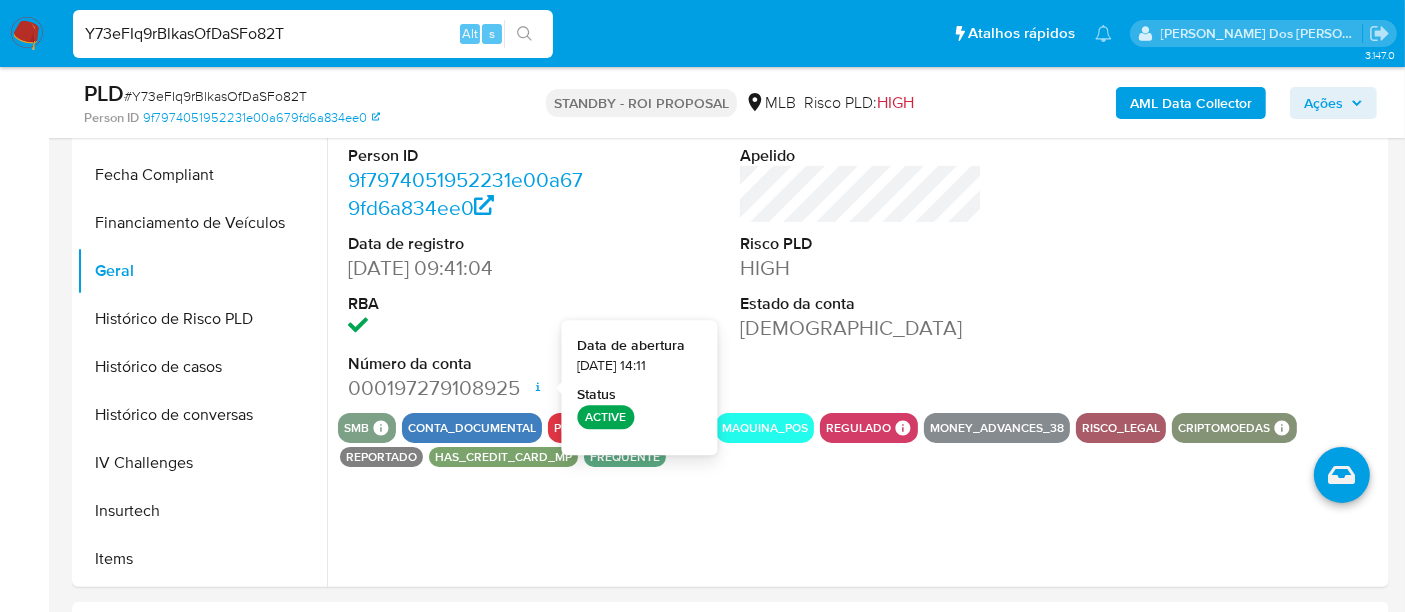 type 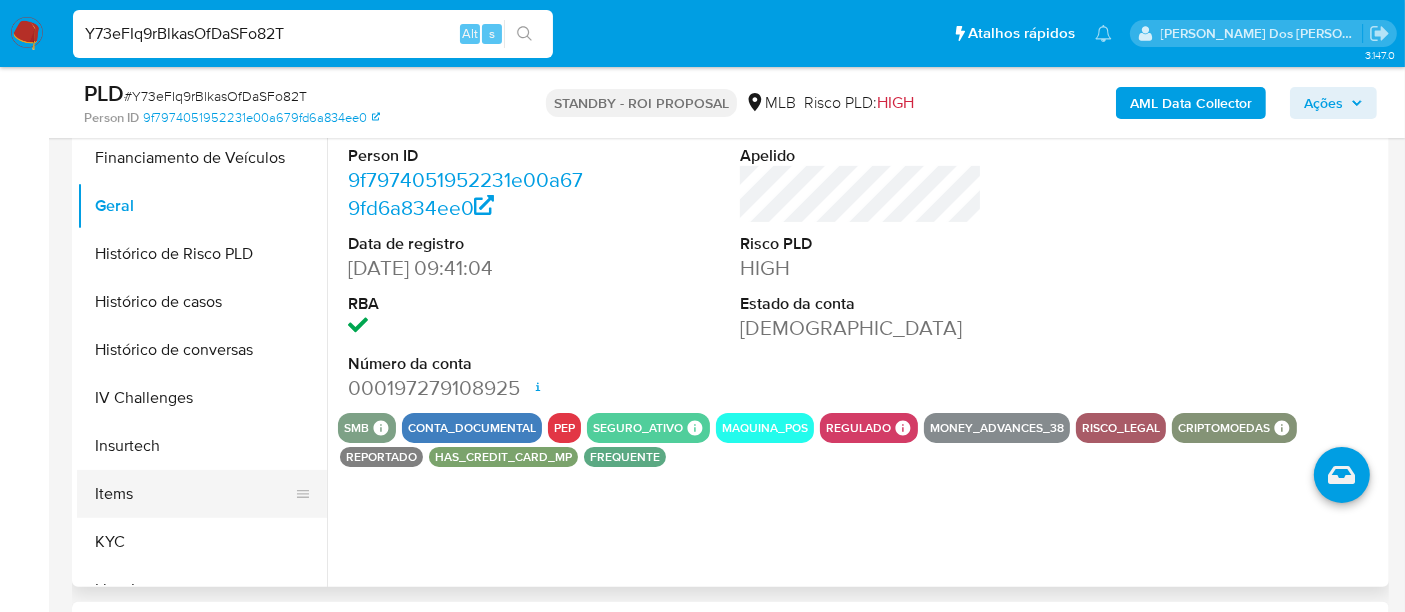 scroll, scrollTop: 622, scrollLeft: 0, axis: vertical 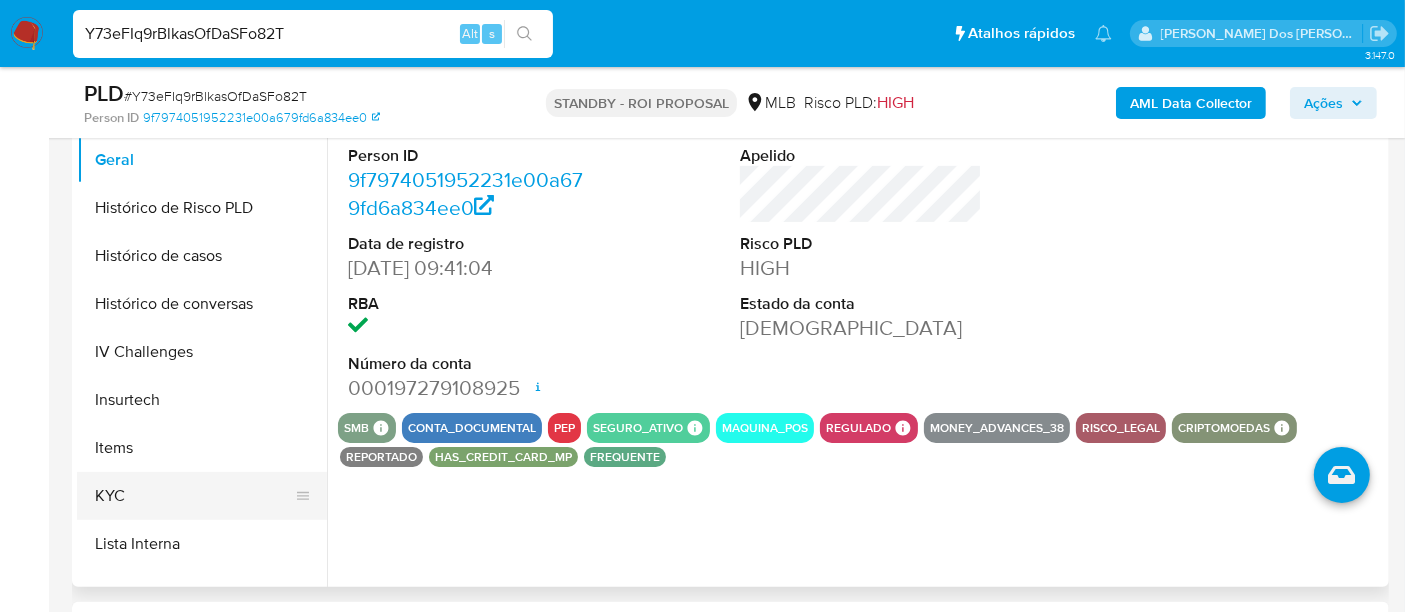 click on "KYC" at bounding box center (194, 496) 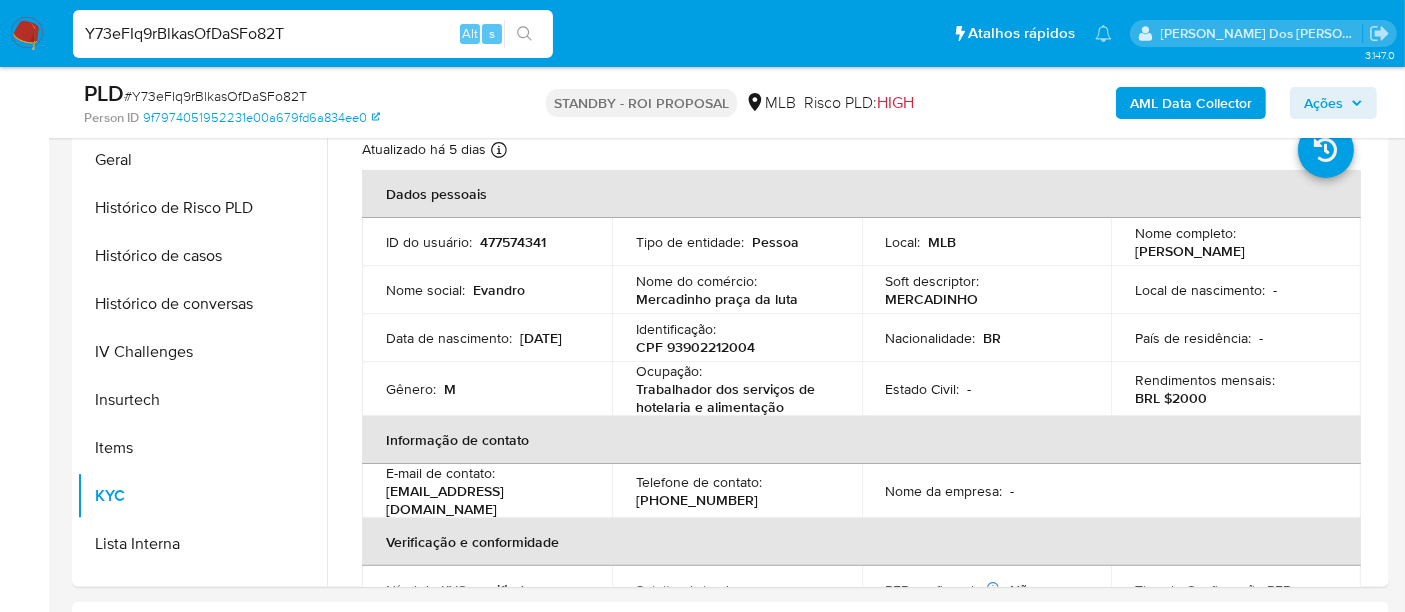 click on "Y73eFIq9rBlkasOfDaSFo82T" at bounding box center [313, 34] 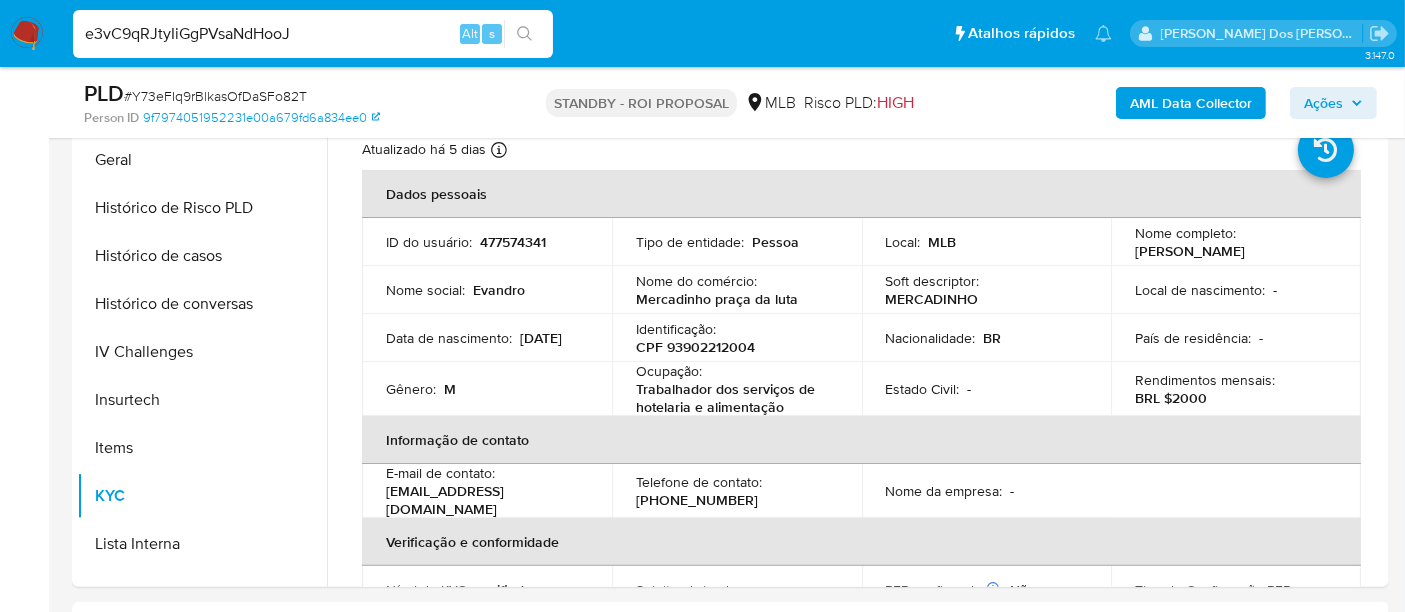 type on "e3vC9qRJtyIiGgPVsaNdHooJ" 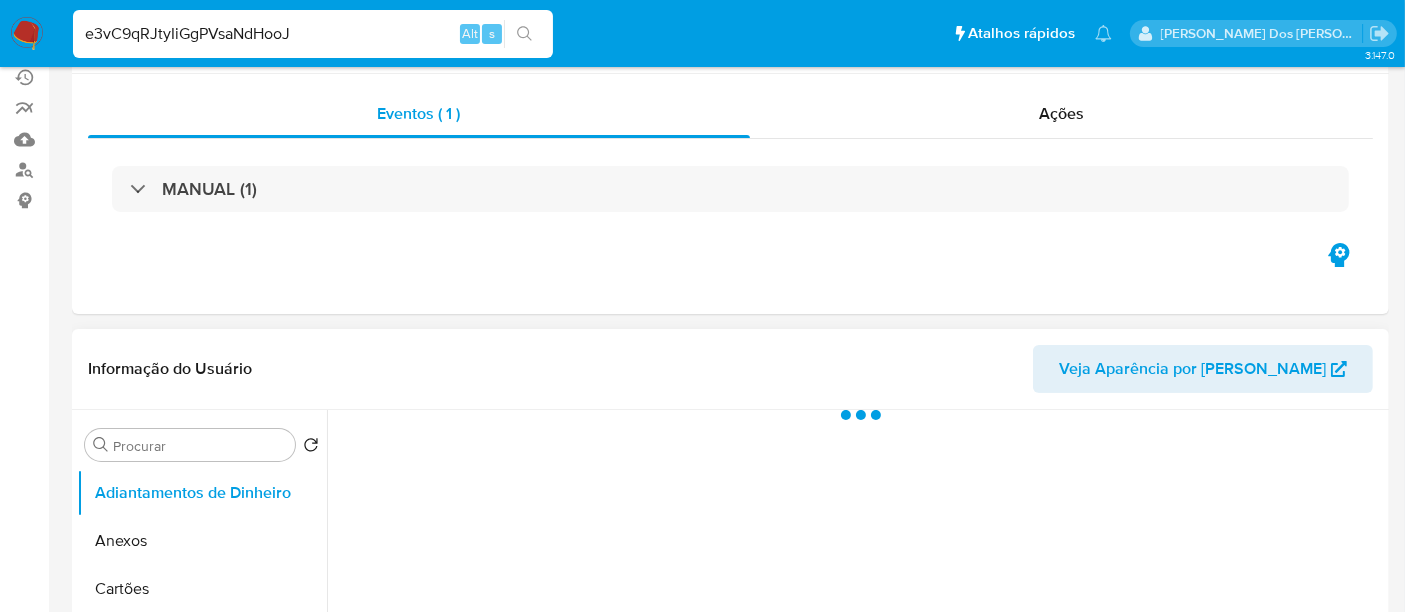 scroll, scrollTop: 555, scrollLeft: 0, axis: vertical 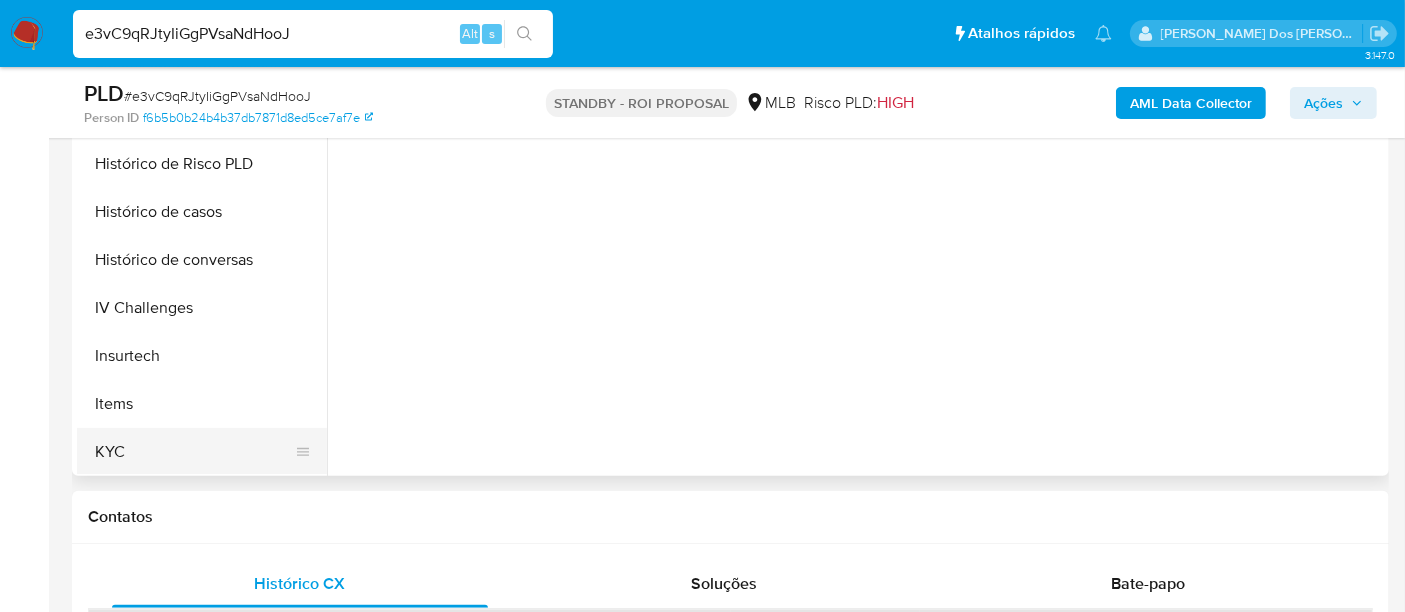 click on "KYC" at bounding box center [194, 452] 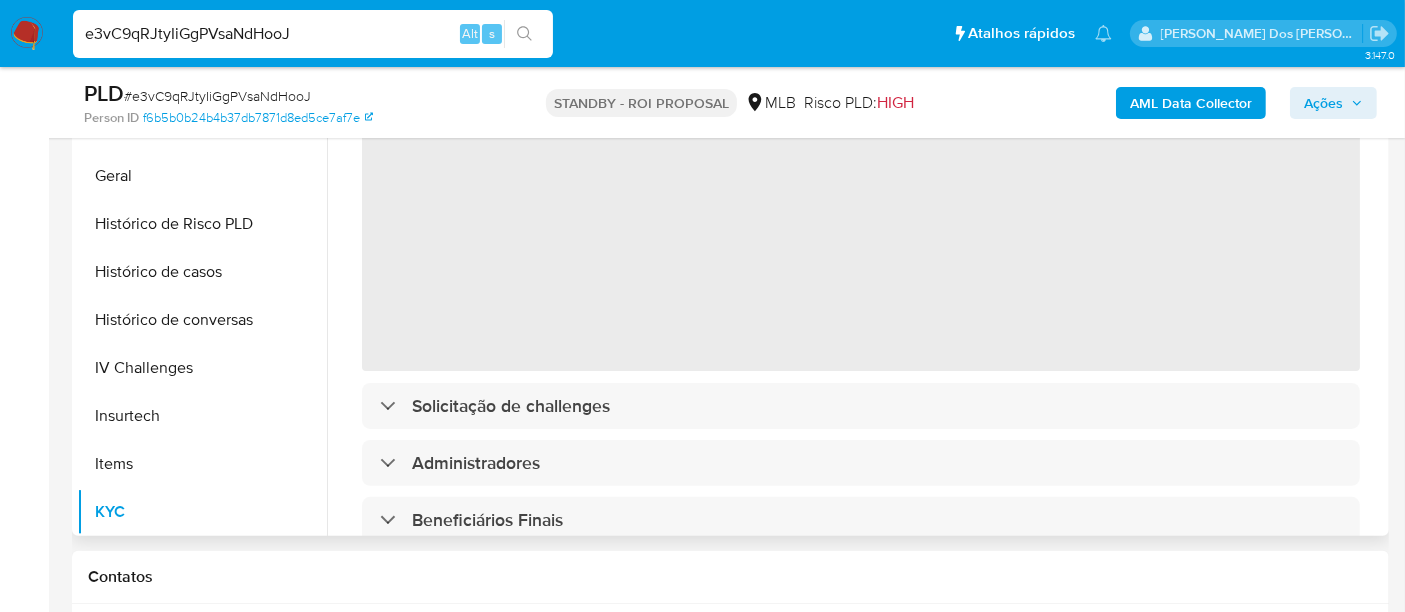 scroll, scrollTop: 444, scrollLeft: 0, axis: vertical 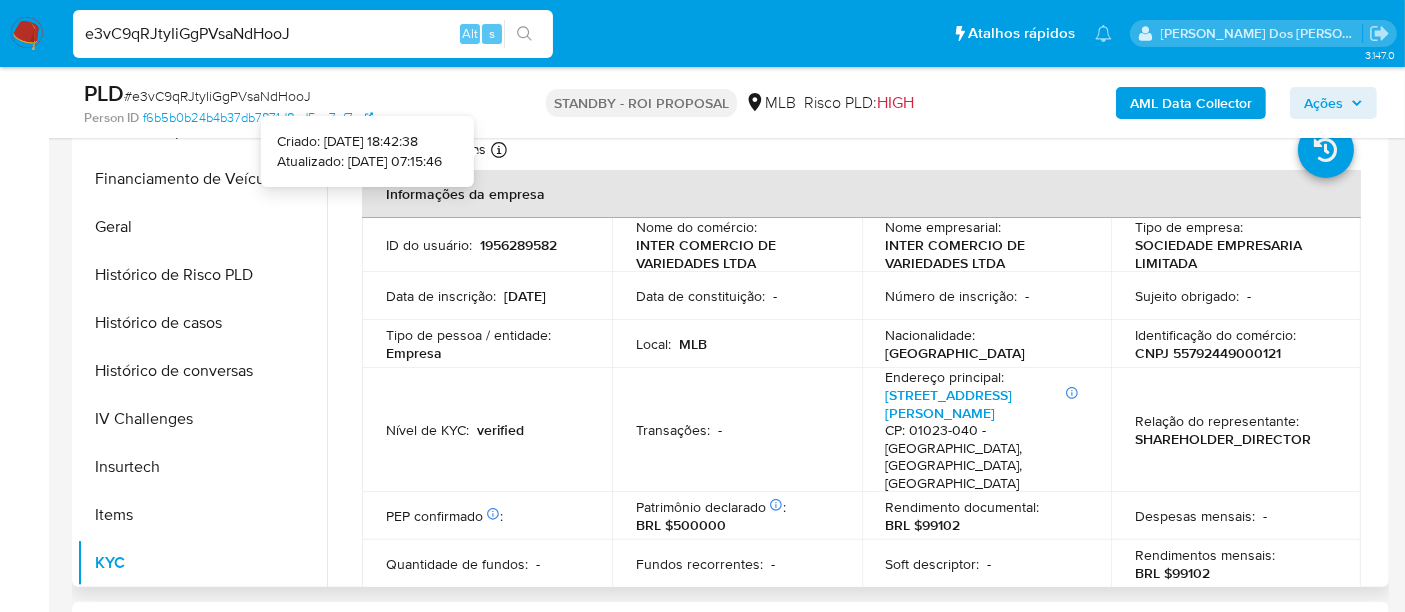 type 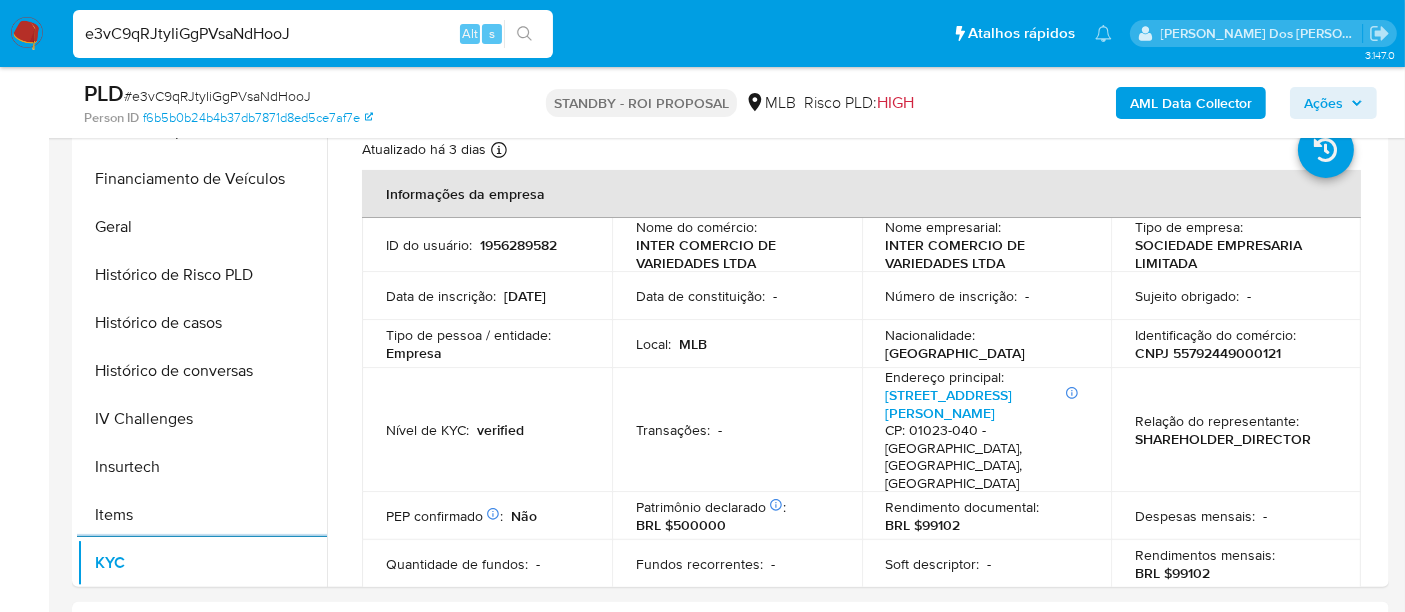 select on "10" 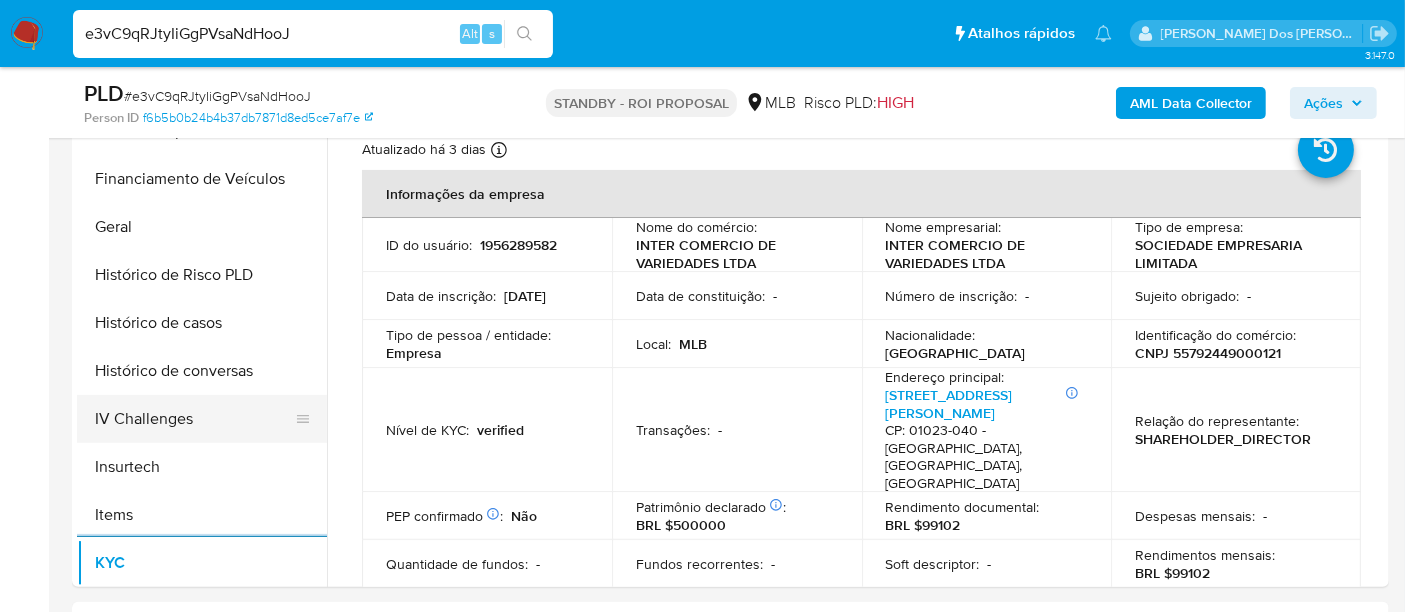 scroll, scrollTop: 444, scrollLeft: 0, axis: vertical 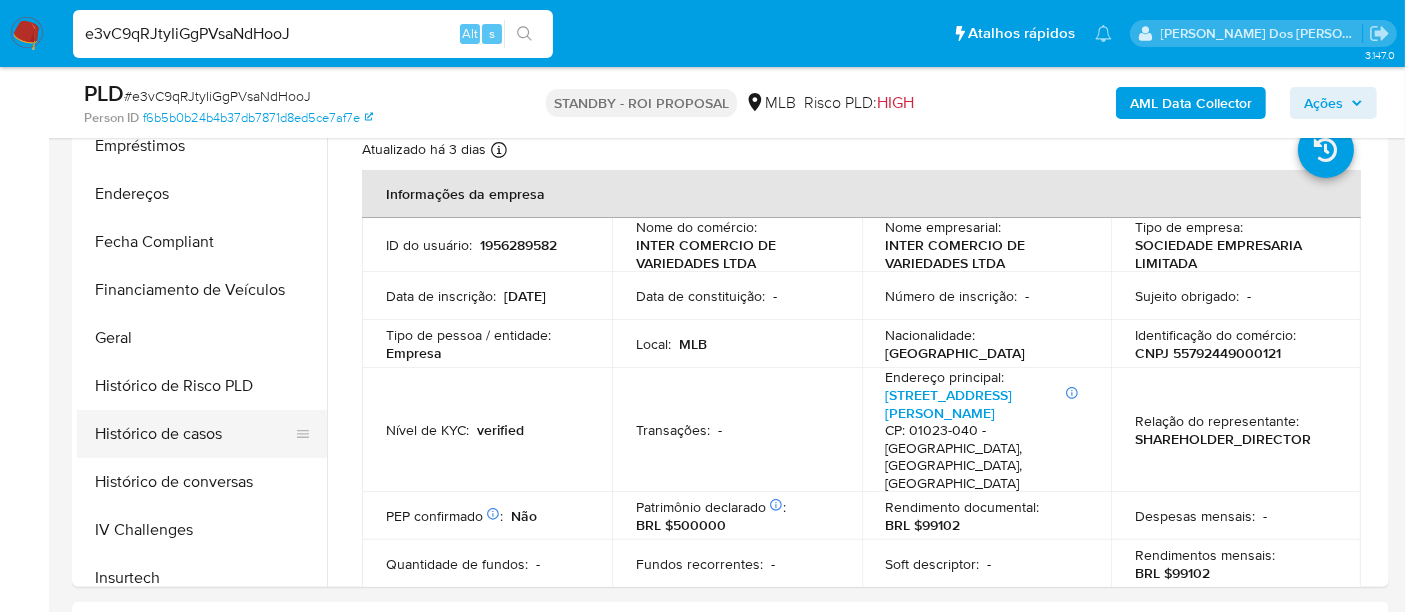 click on "Histórico de casos" at bounding box center (194, 434) 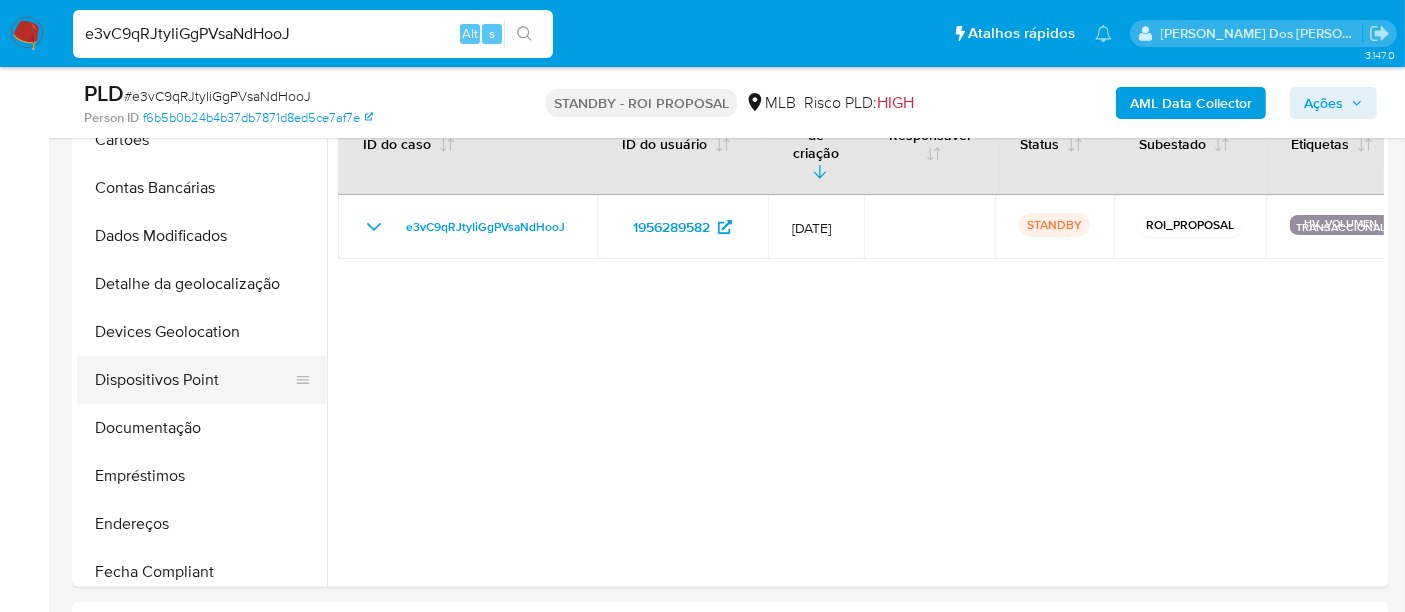 scroll, scrollTop: 111, scrollLeft: 0, axis: vertical 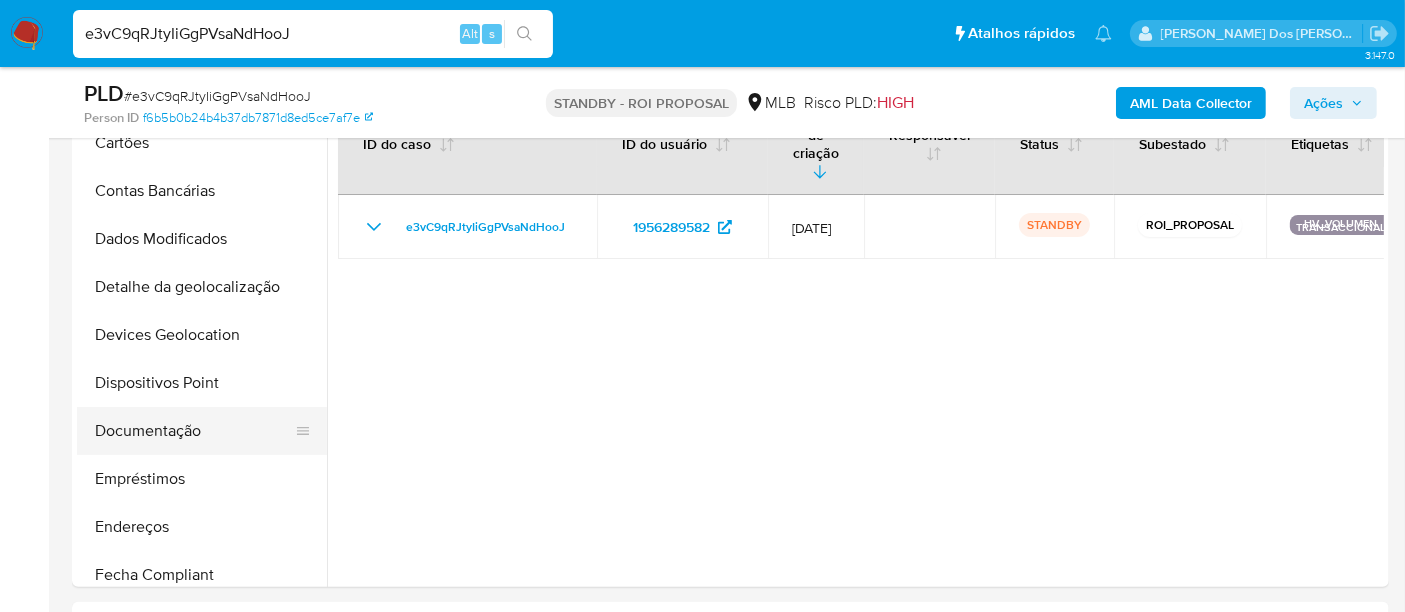 click on "Documentação" at bounding box center [194, 431] 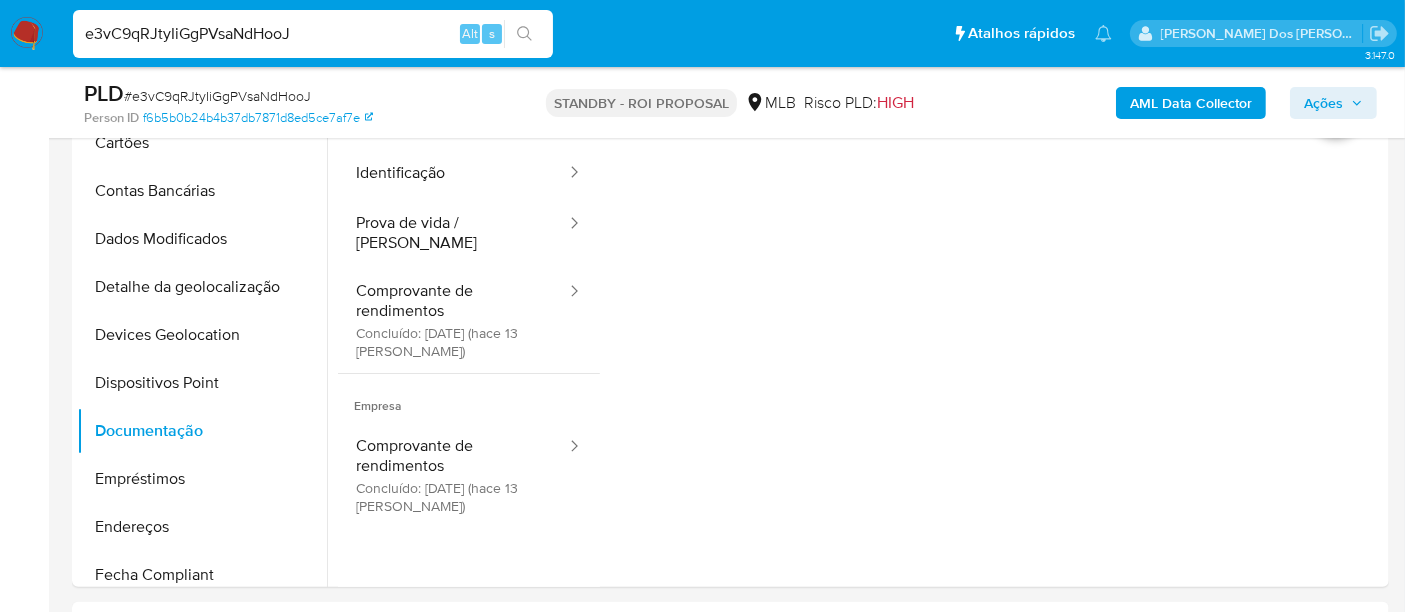 scroll, scrollTop: 333, scrollLeft: 0, axis: vertical 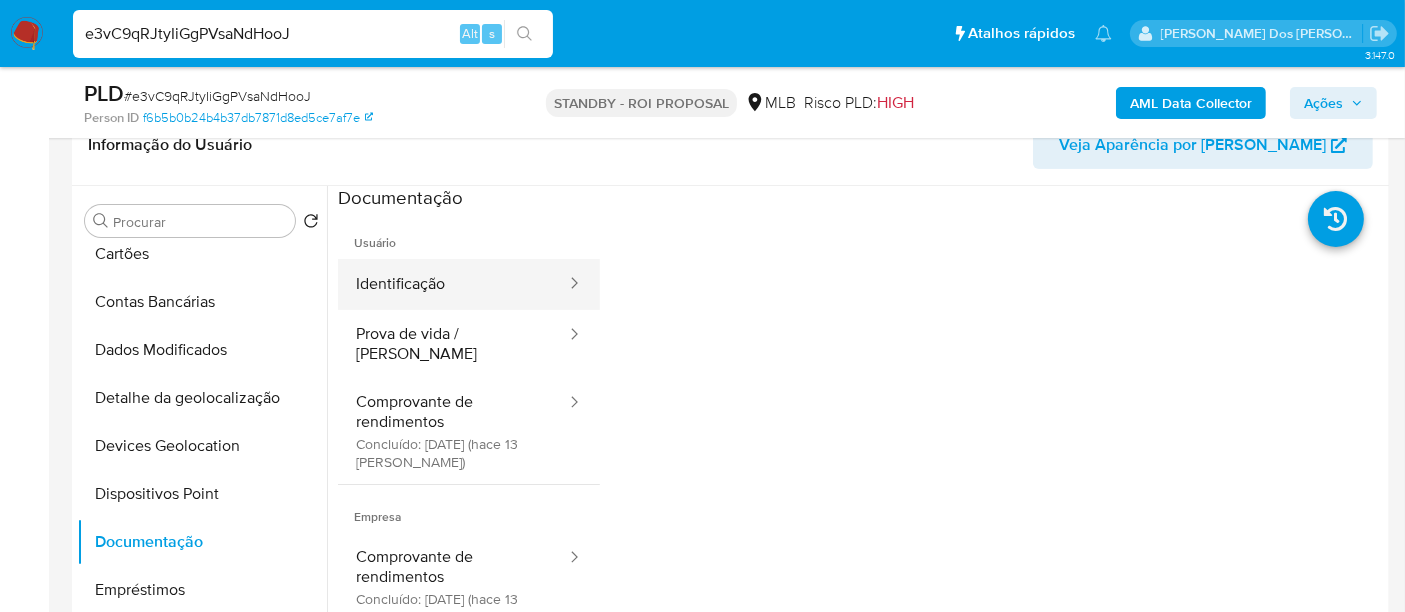 click on "Identificação" at bounding box center (453, 284) 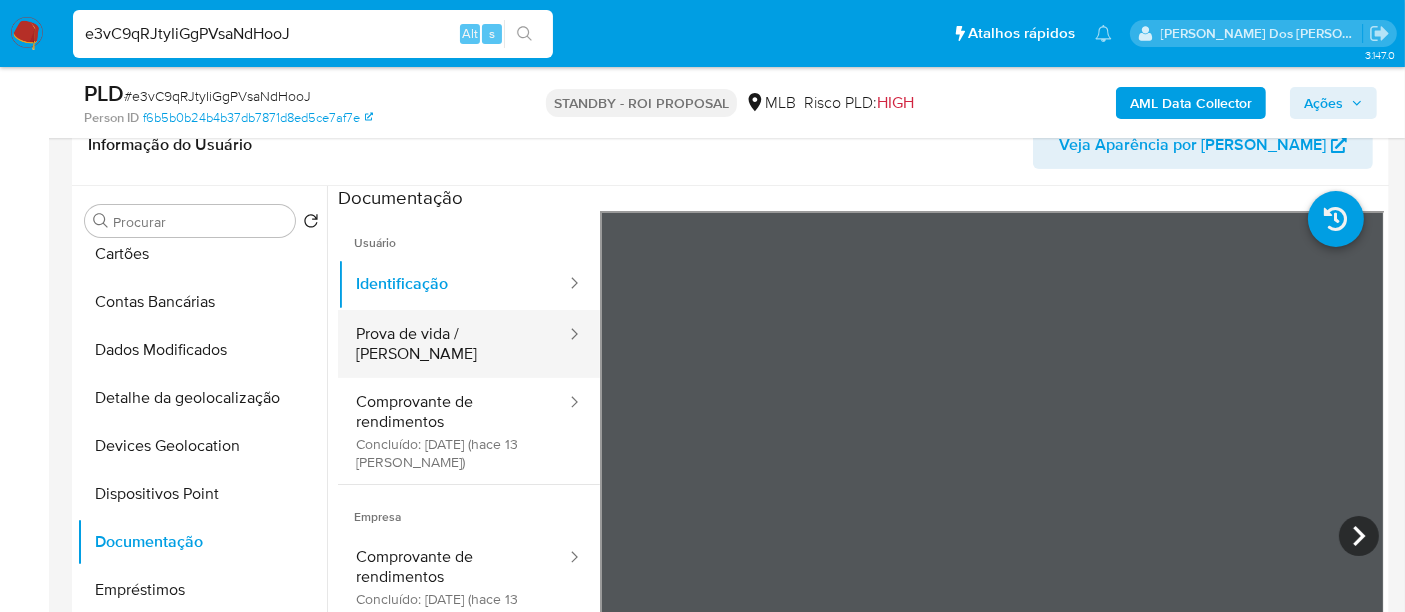 click on "Prova de vida / [PERSON_NAME]" at bounding box center (453, 344) 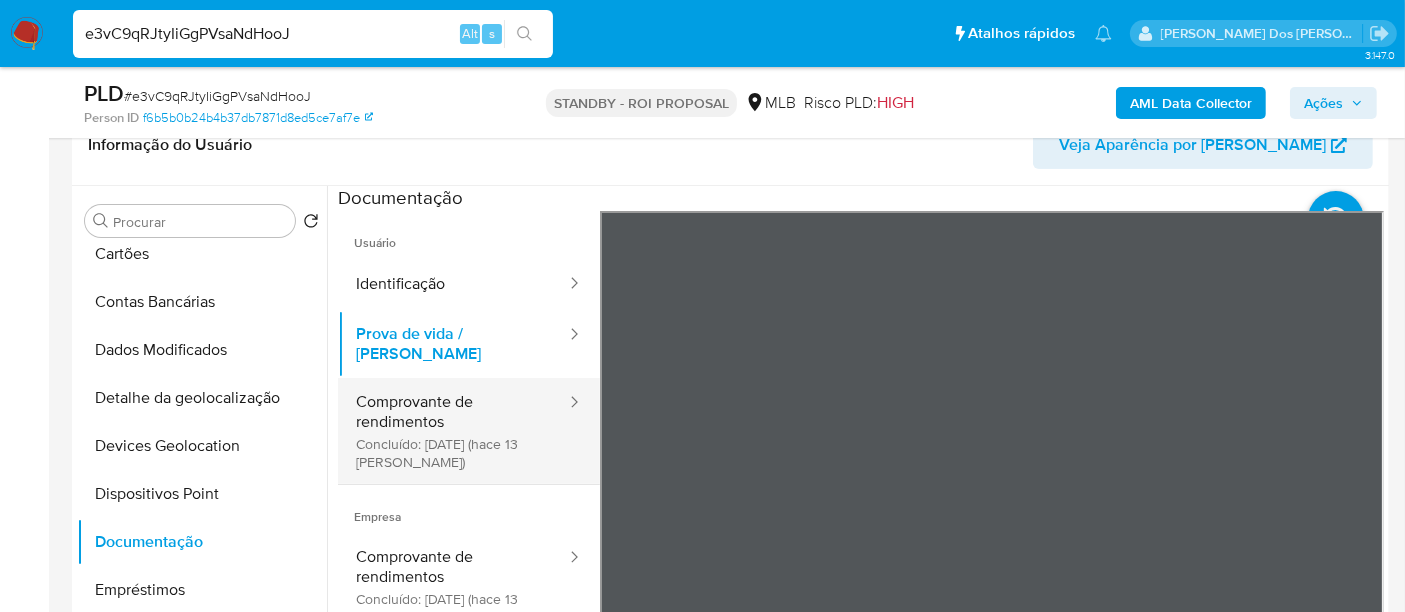 click on "Comprovante de rendimentos Concluído: [DATE] (hace 13 [PERSON_NAME])" at bounding box center (453, 431) 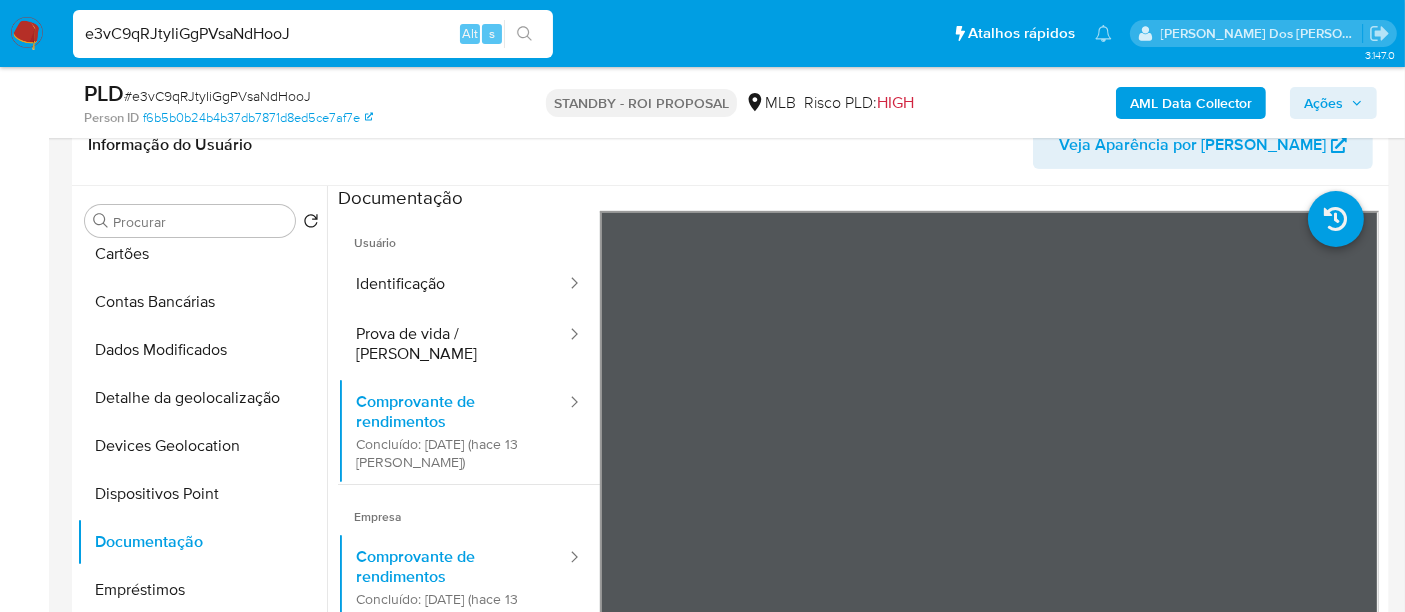 scroll, scrollTop: 444, scrollLeft: 0, axis: vertical 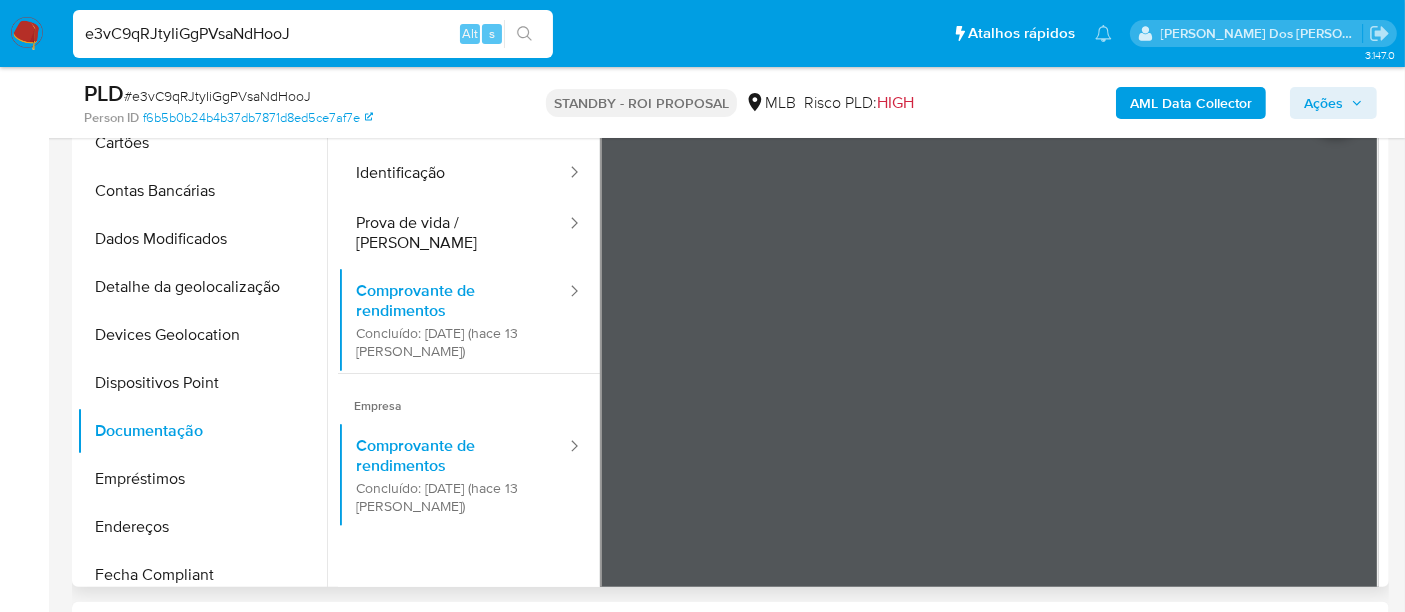 type 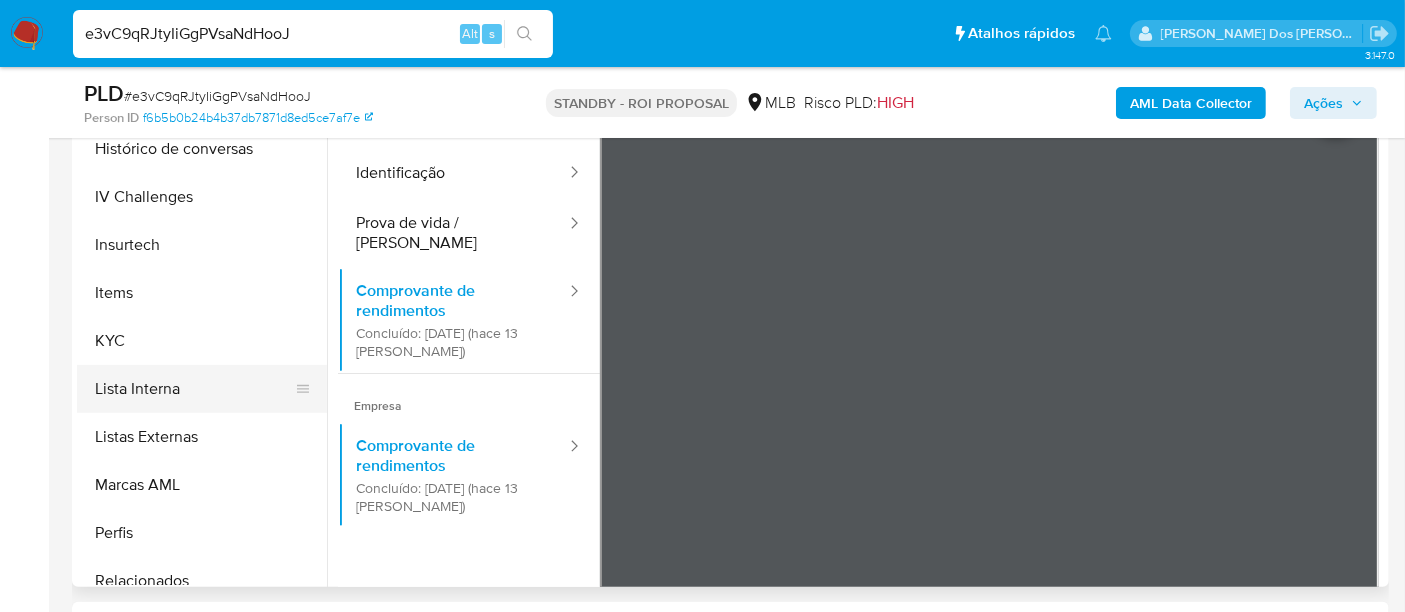 scroll, scrollTop: 844, scrollLeft: 0, axis: vertical 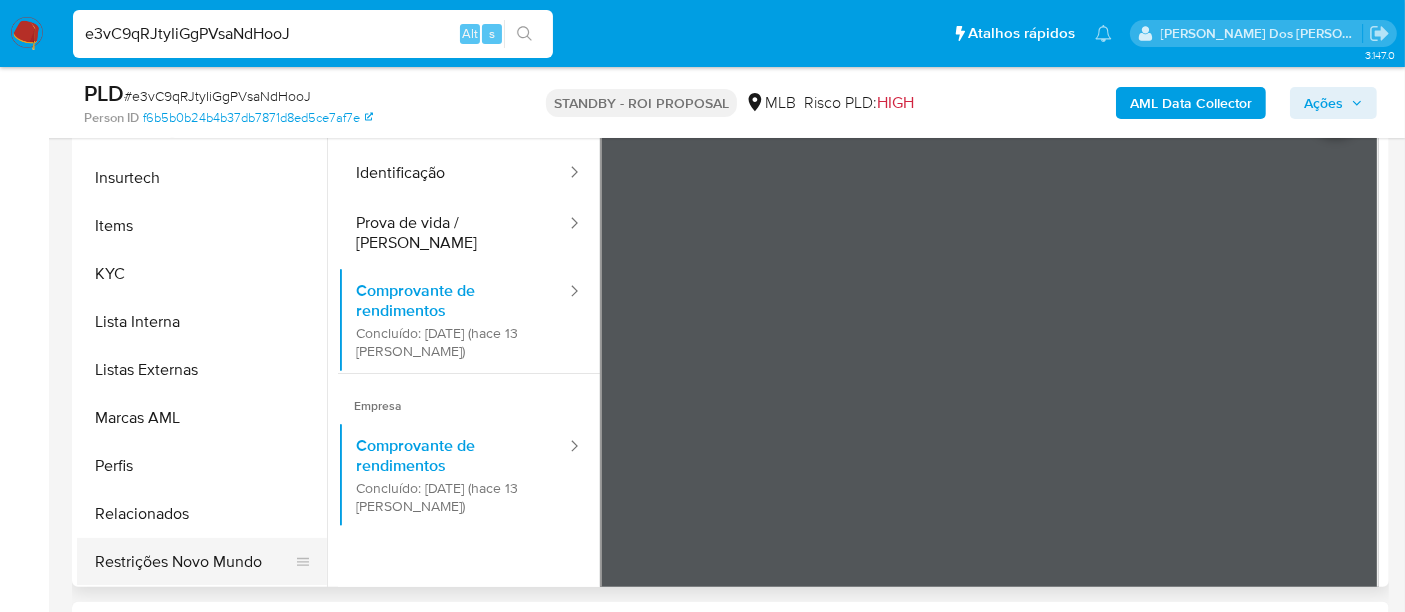 click on "Restrições Novo Mundo" at bounding box center [194, 562] 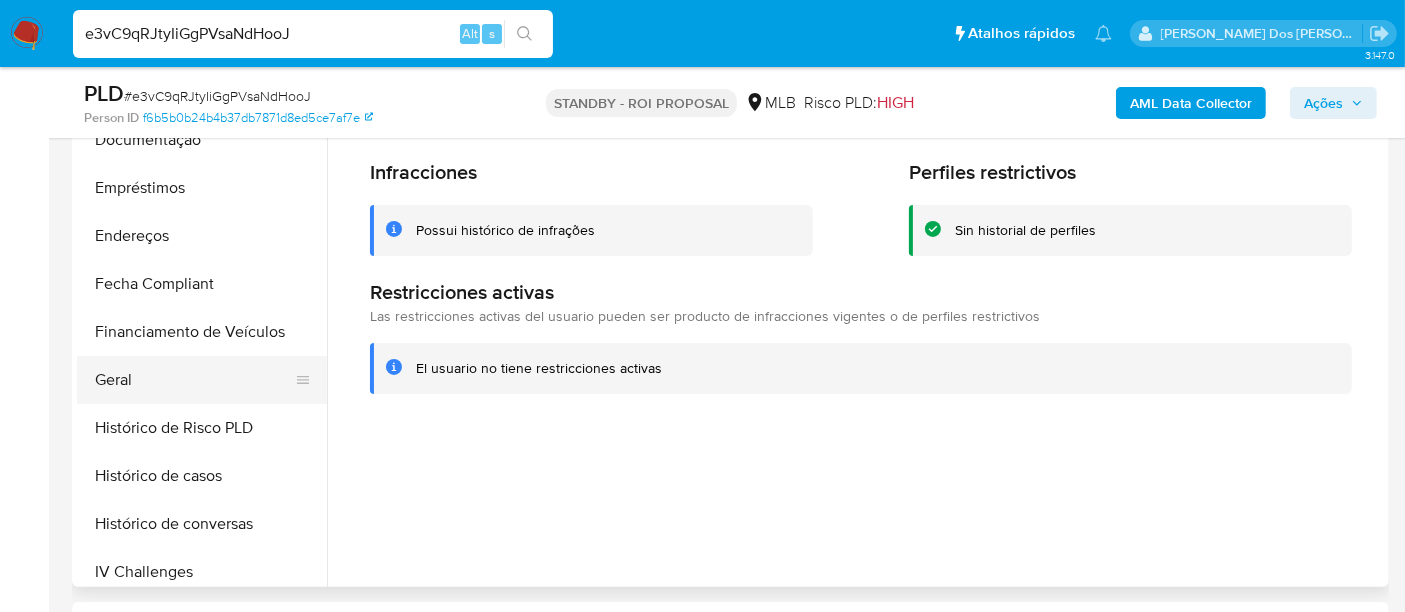 scroll, scrollTop: 400, scrollLeft: 0, axis: vertical 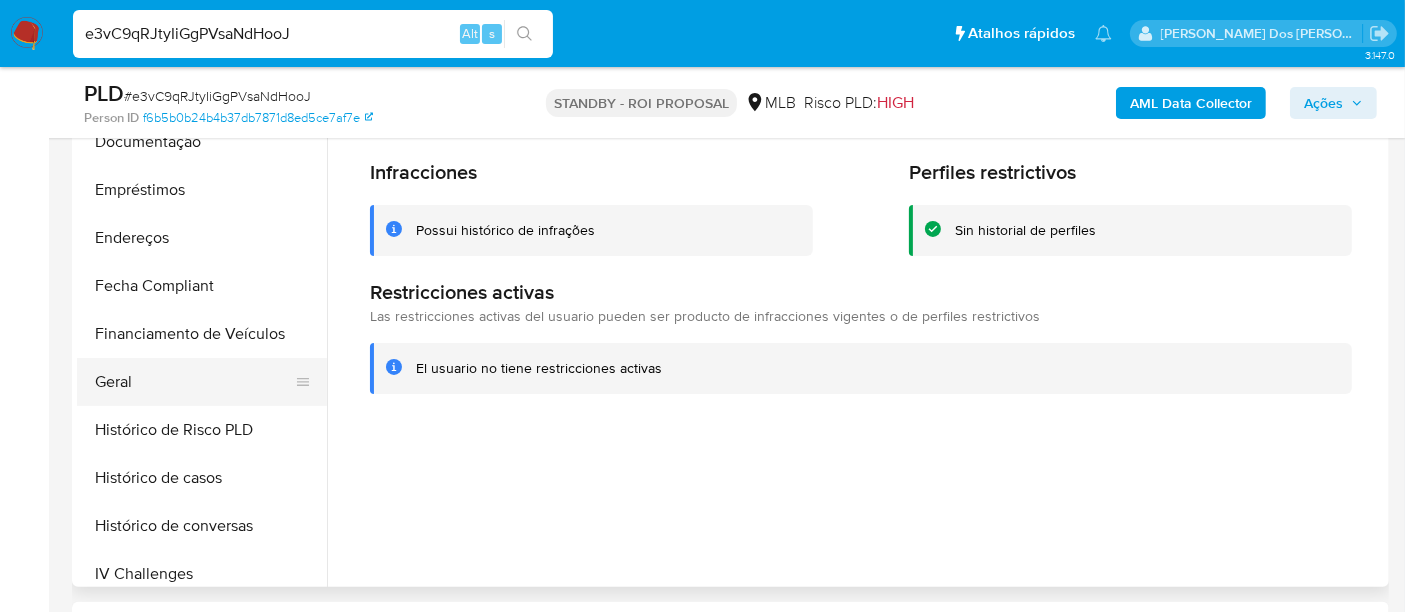 click on "Geral" at bounding box center [194, 382] 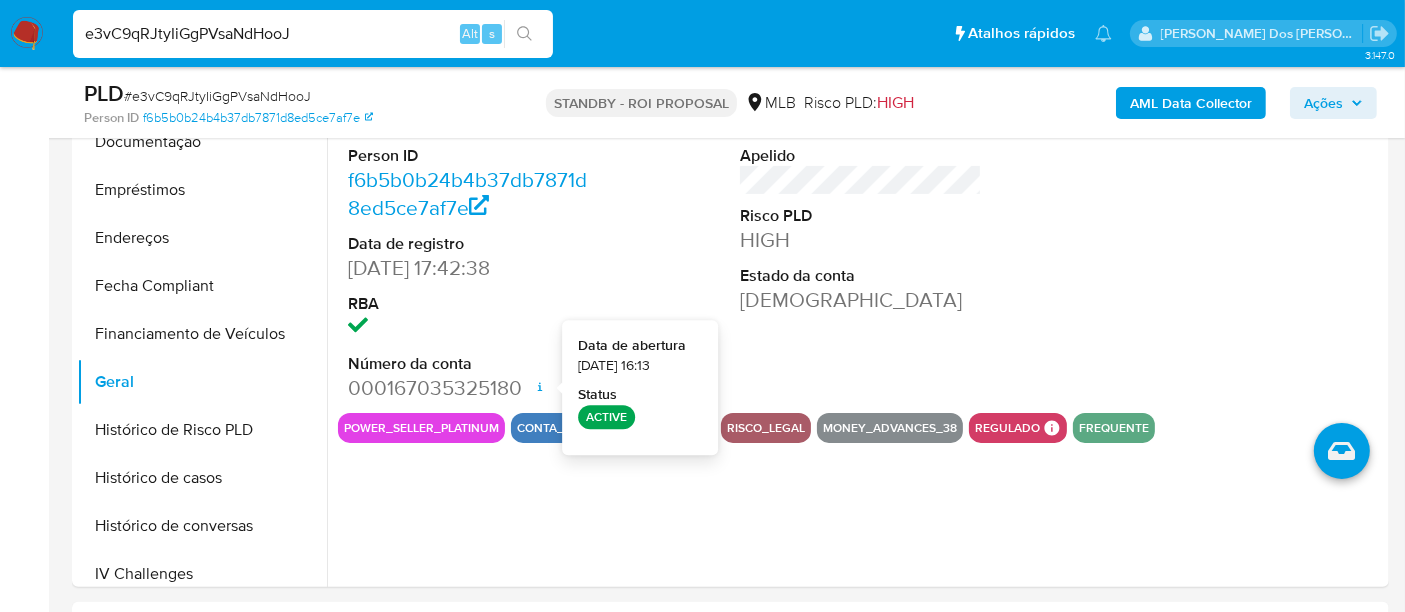 type 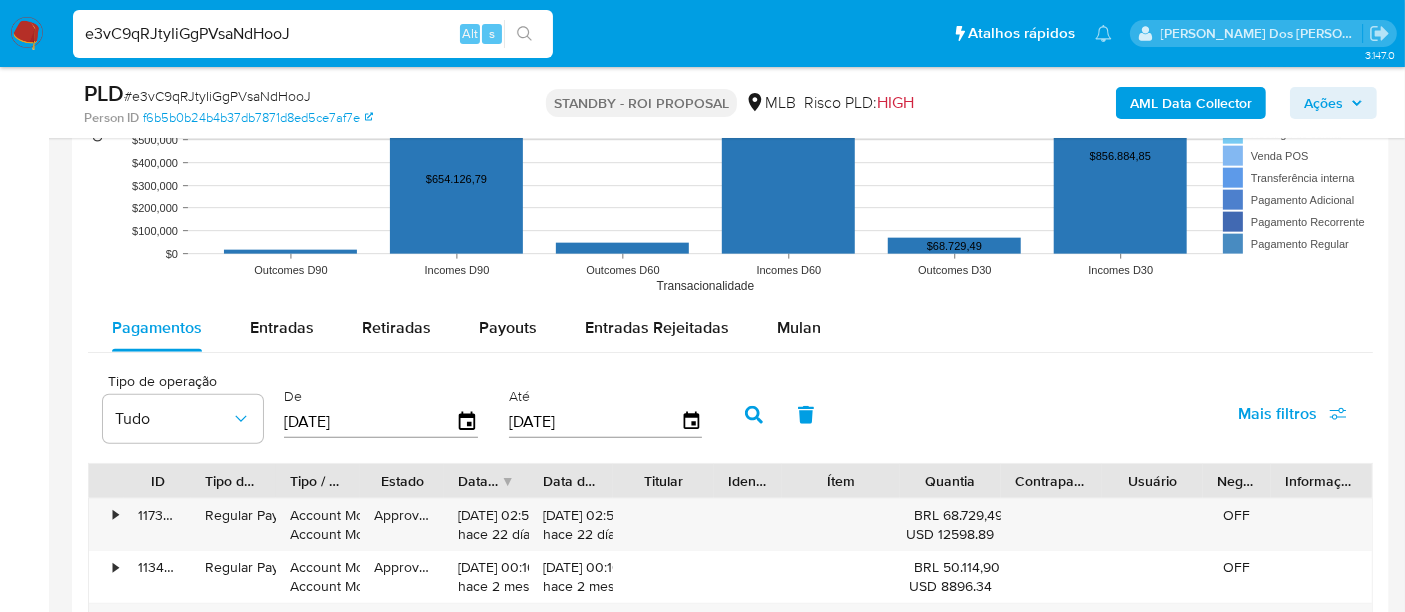 scroll, scrollTop: 2111, scrollLeft: 0, axis: vertical 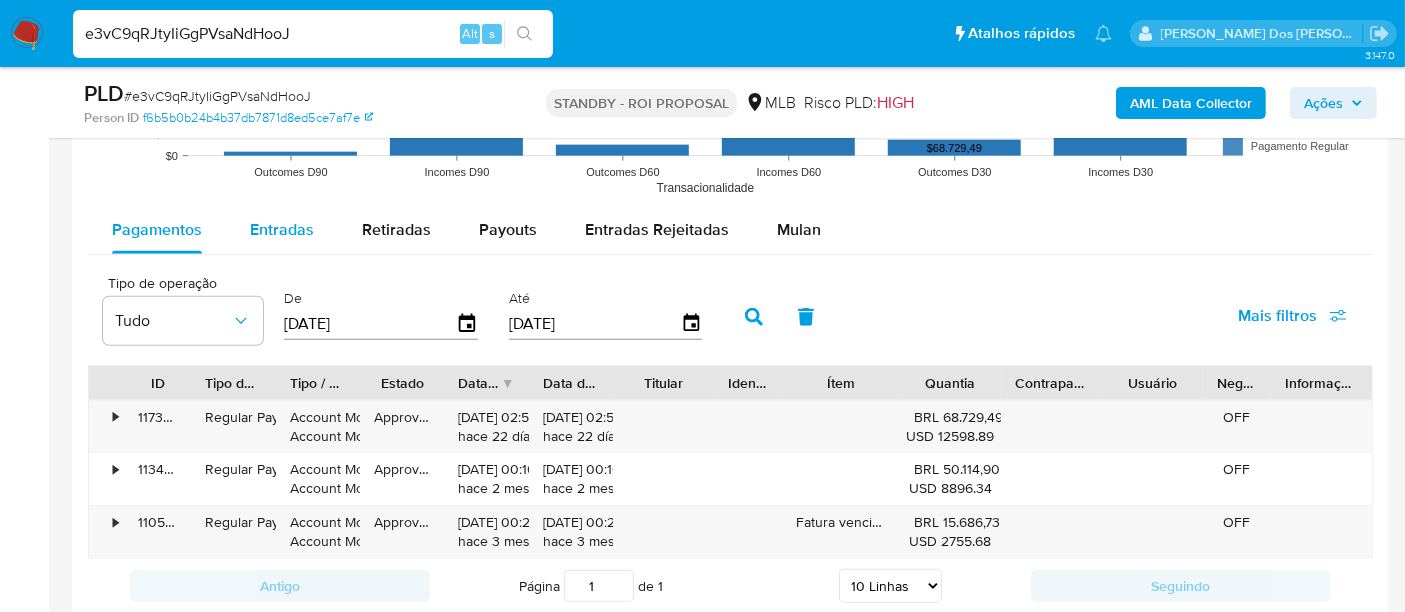 click on "Entradas" at bounding box center [282, 229] 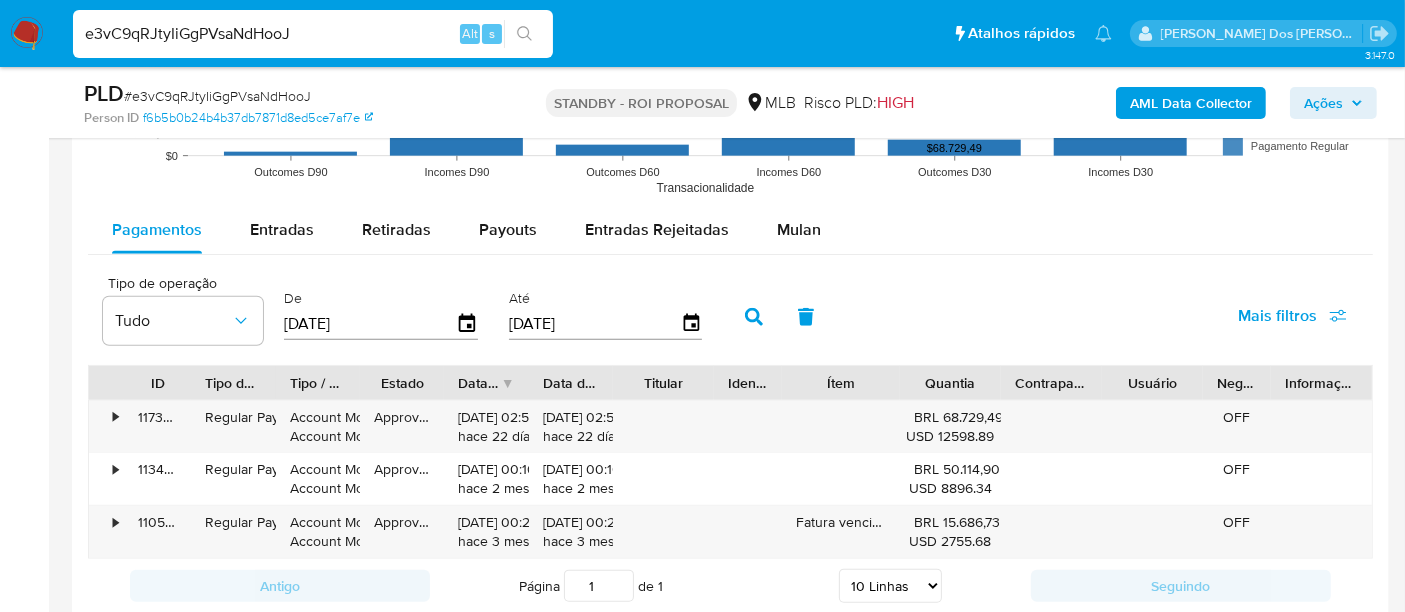 select on "10" 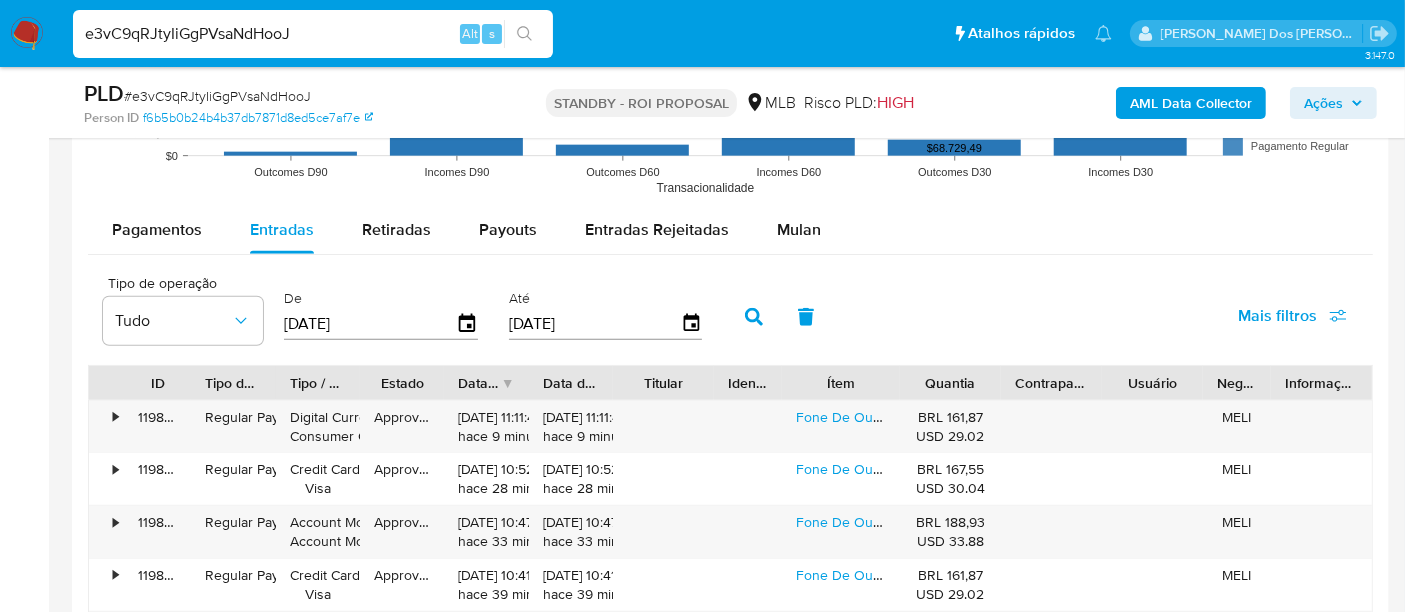 scroll, scrollTop: 2222, scrollLeft: 0, axis: vertical 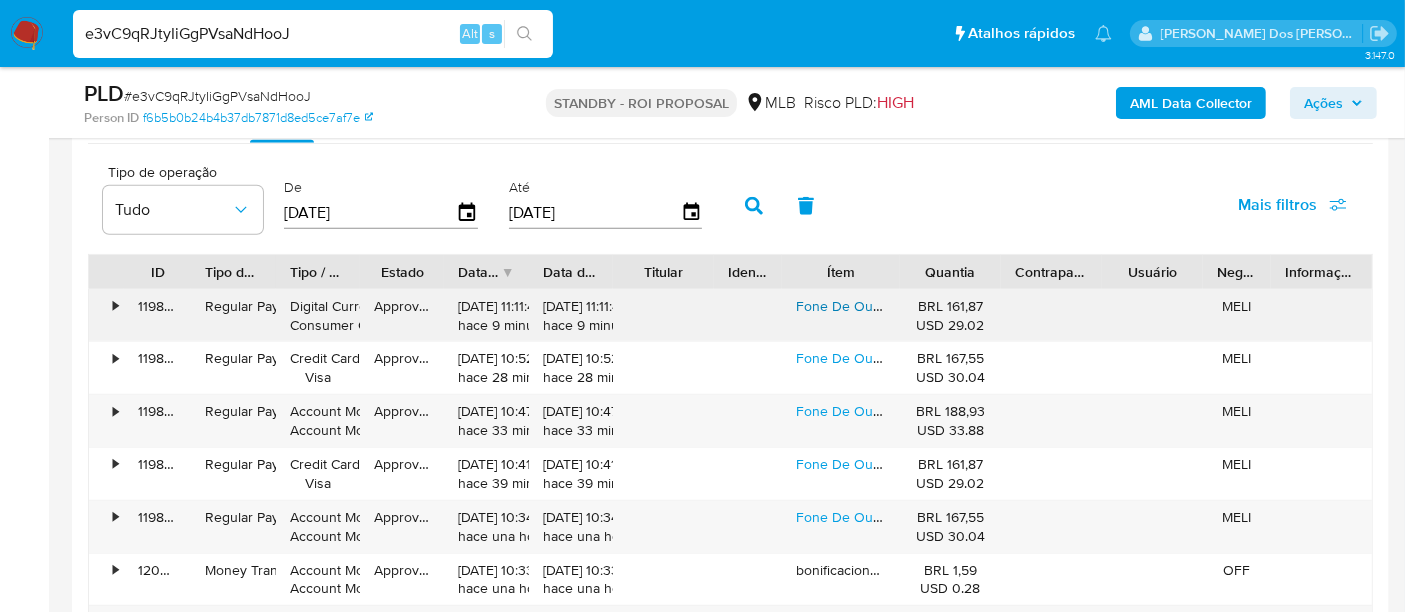 click on "Fone De Ouvido Bluetooth Anc Basike Cancelamento Ruido 193" at bounding box center (994, 306) 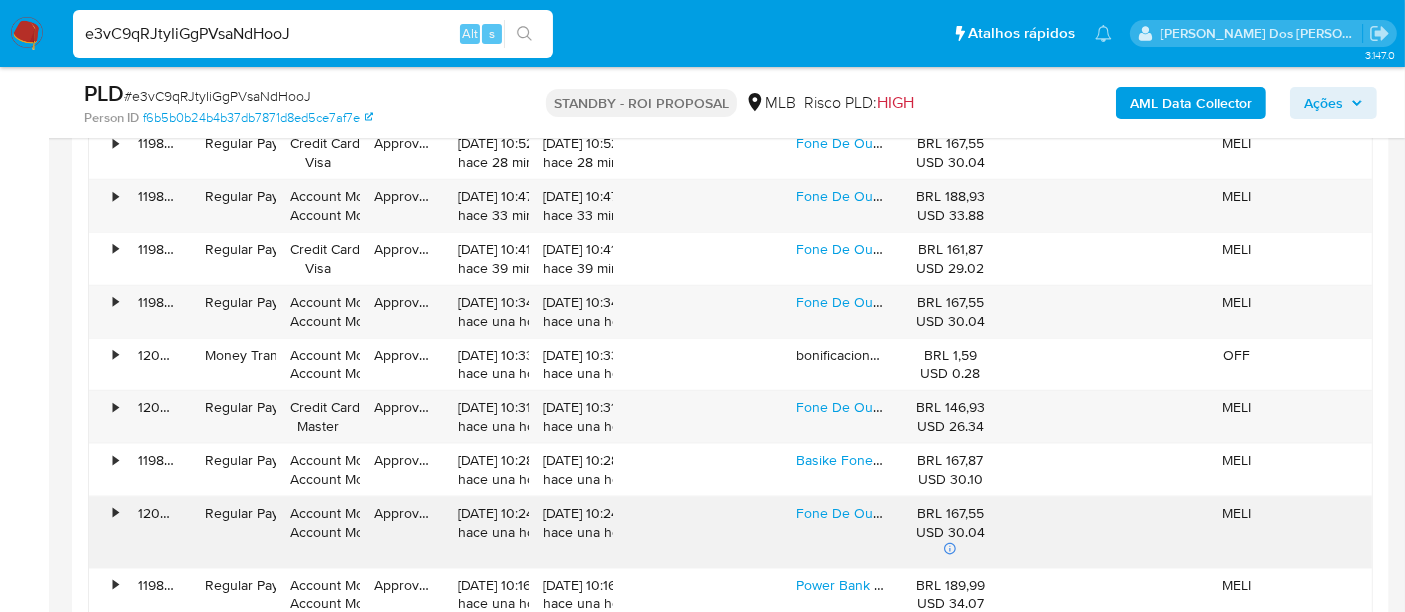 scroll, scrollTop: 2555, scrollLeft: 0, axis: vertical 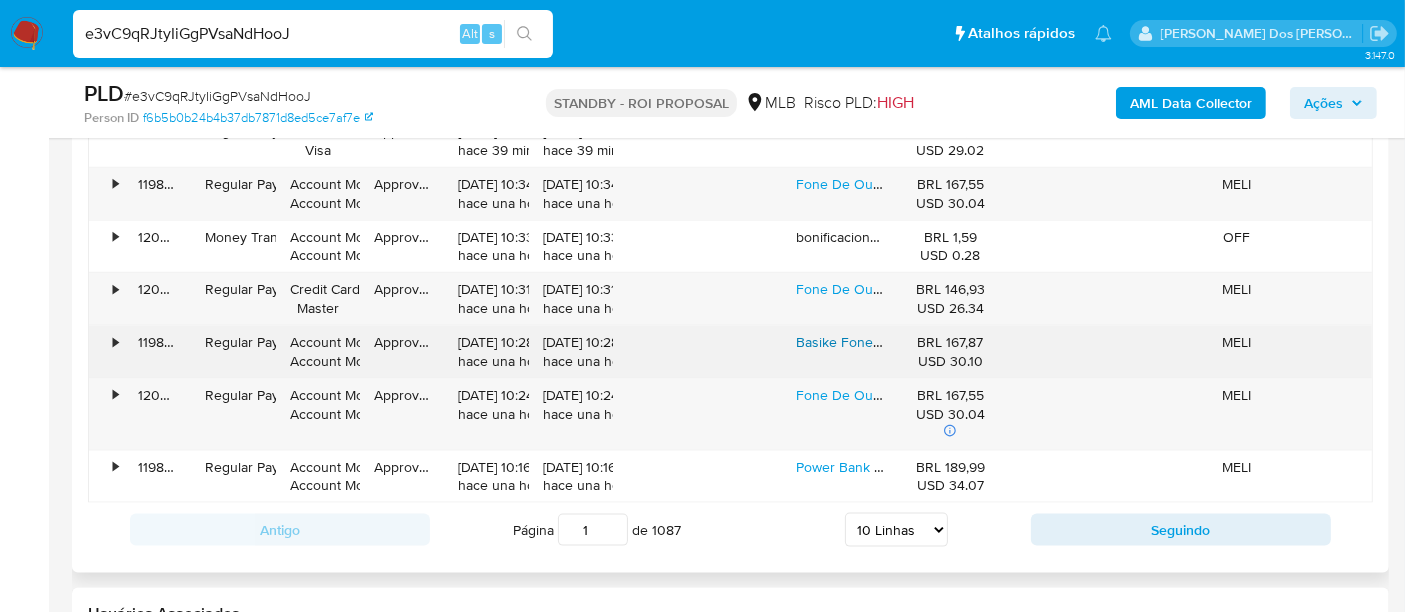click on "Basike Fone De Ouvido Bluetooth Anc Cancelamento Ruido Cor [PERSON_NAME]-fon193" at bounding box center (1072, 342) 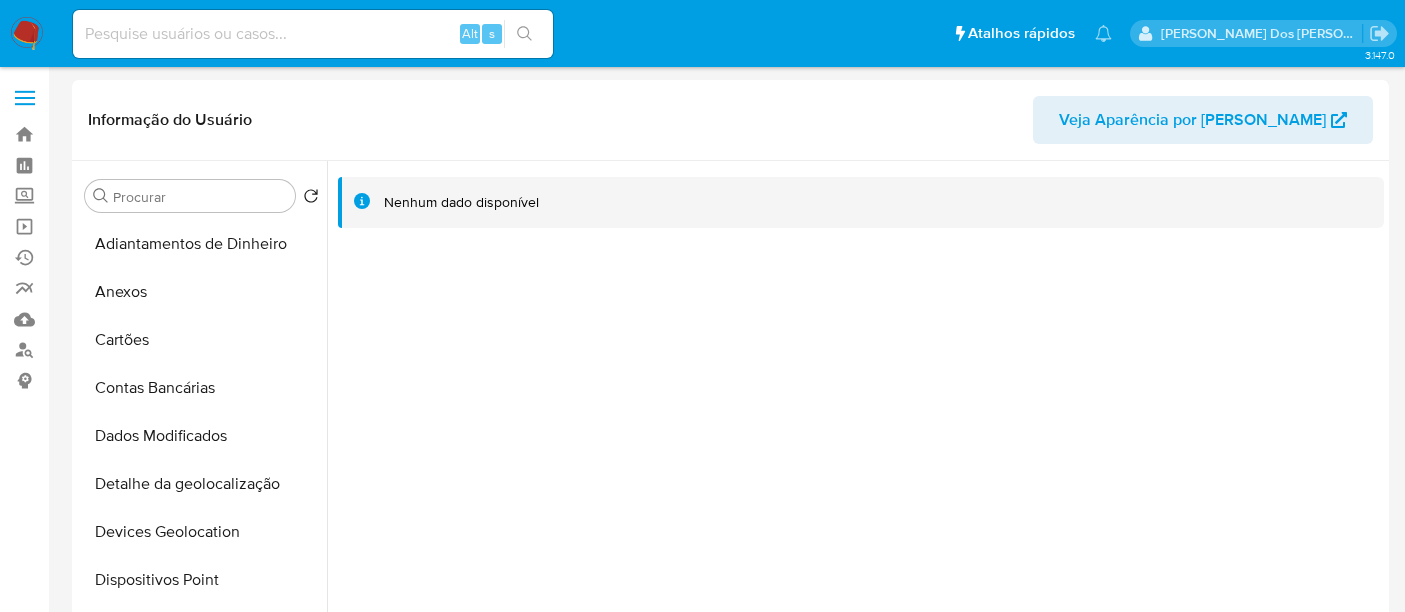 select on "10" 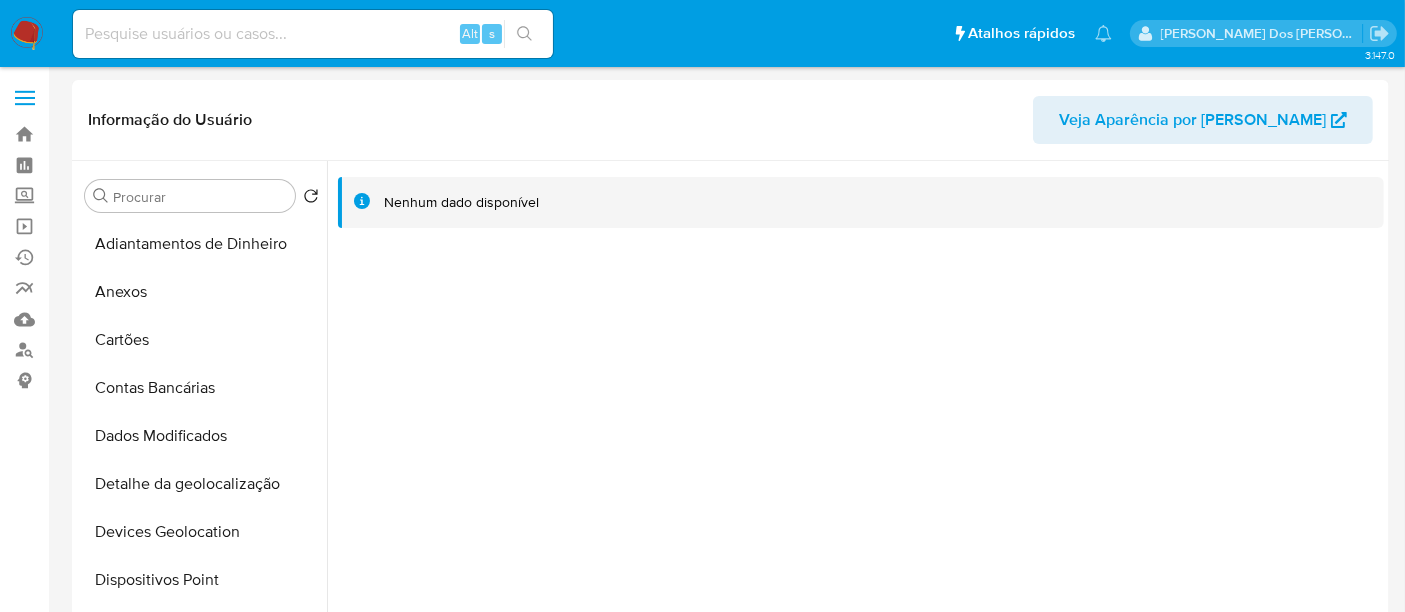 scroll, scrollTop: 555, scrollLeft: 0, axis: vertical 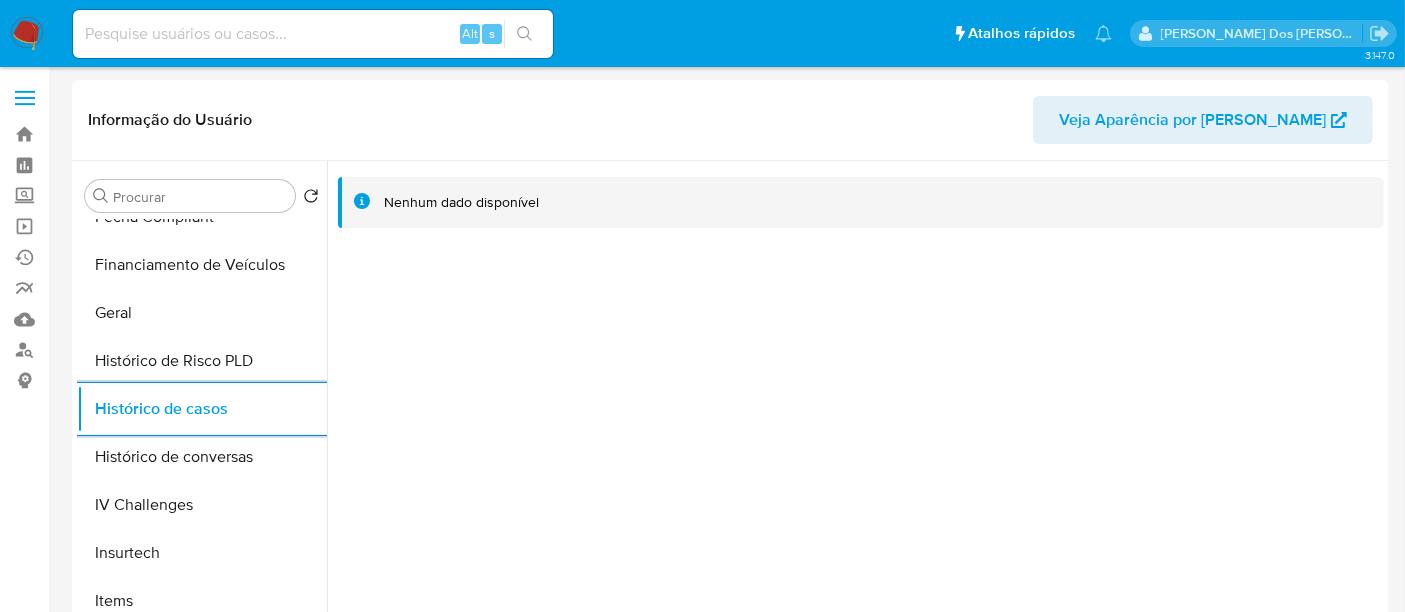 click on "Alt s" at bounding box center (313, 34) 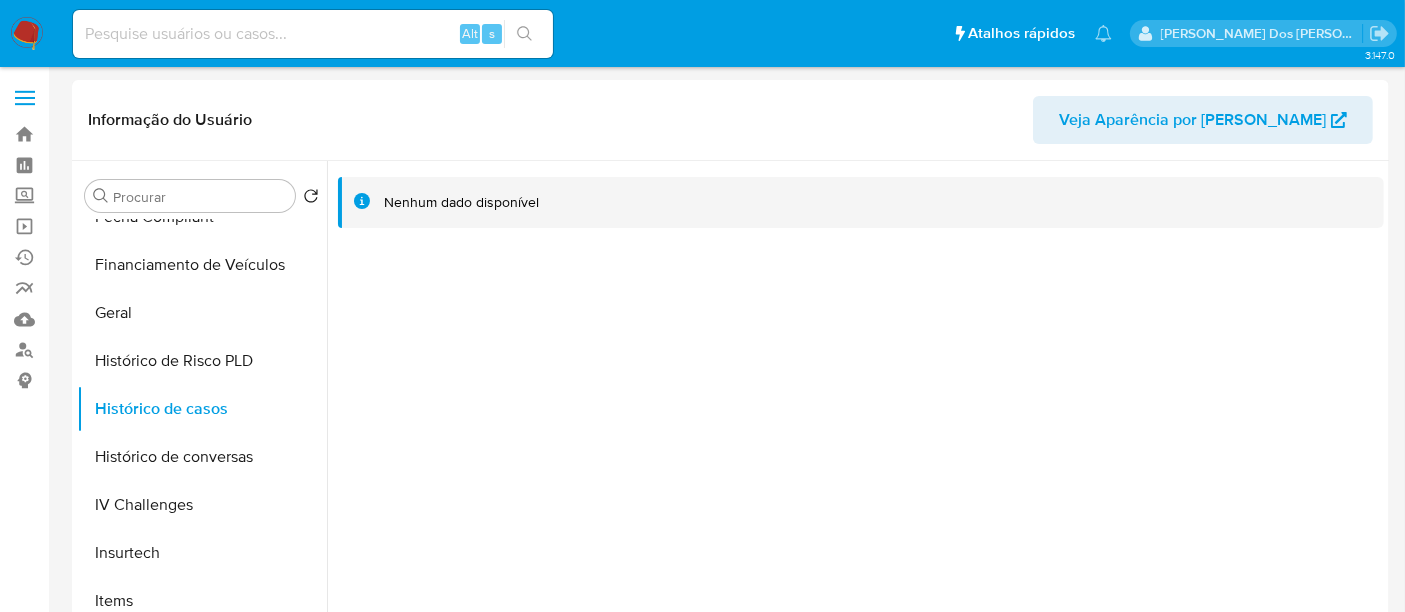 click at bounding box center (313, 34) 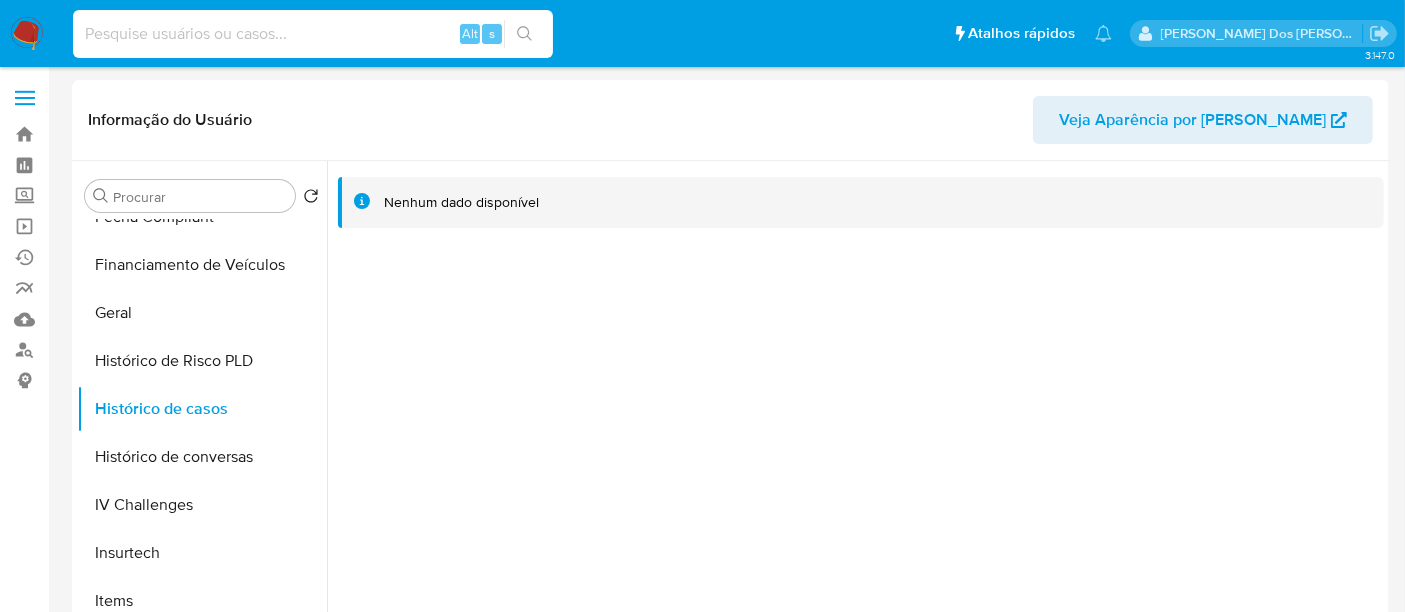 paste on "736342232" 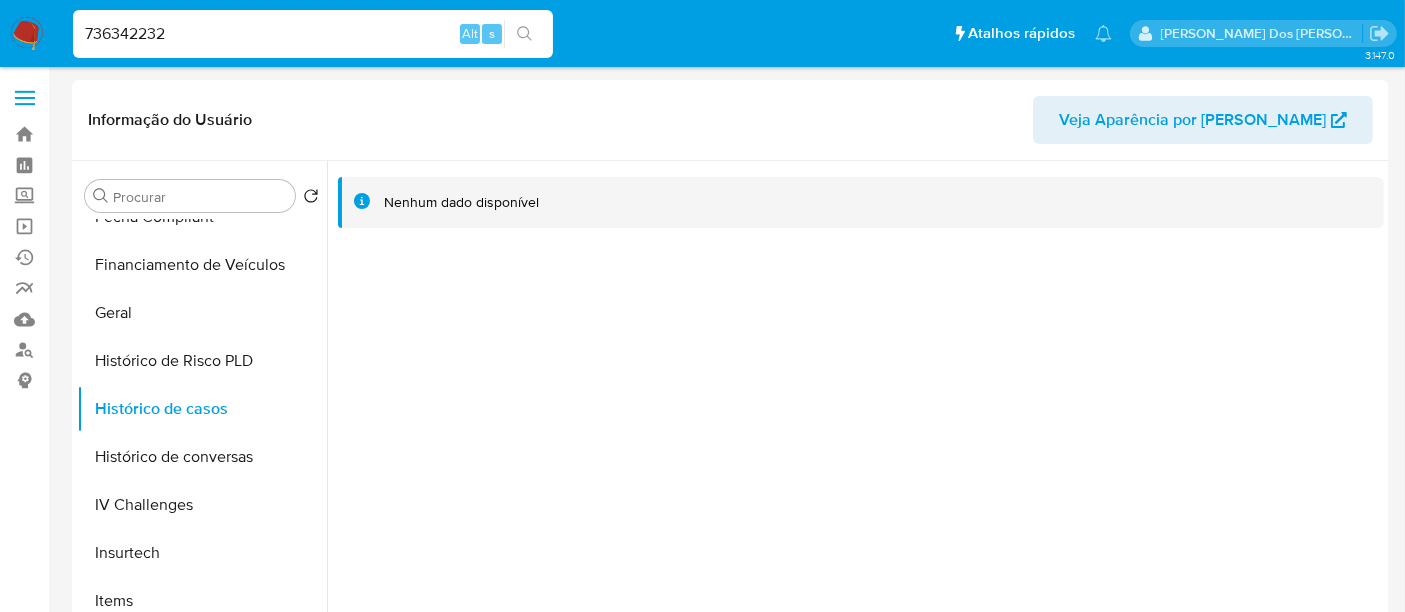 type on "736342232" 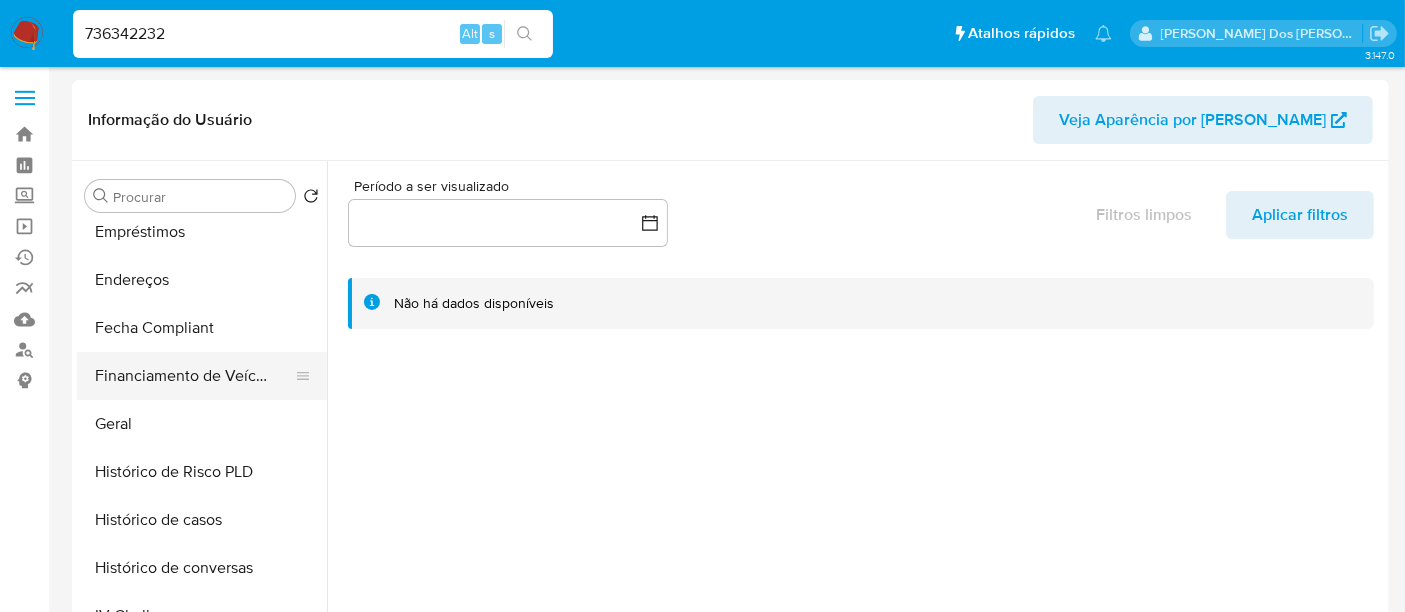 select on "10" 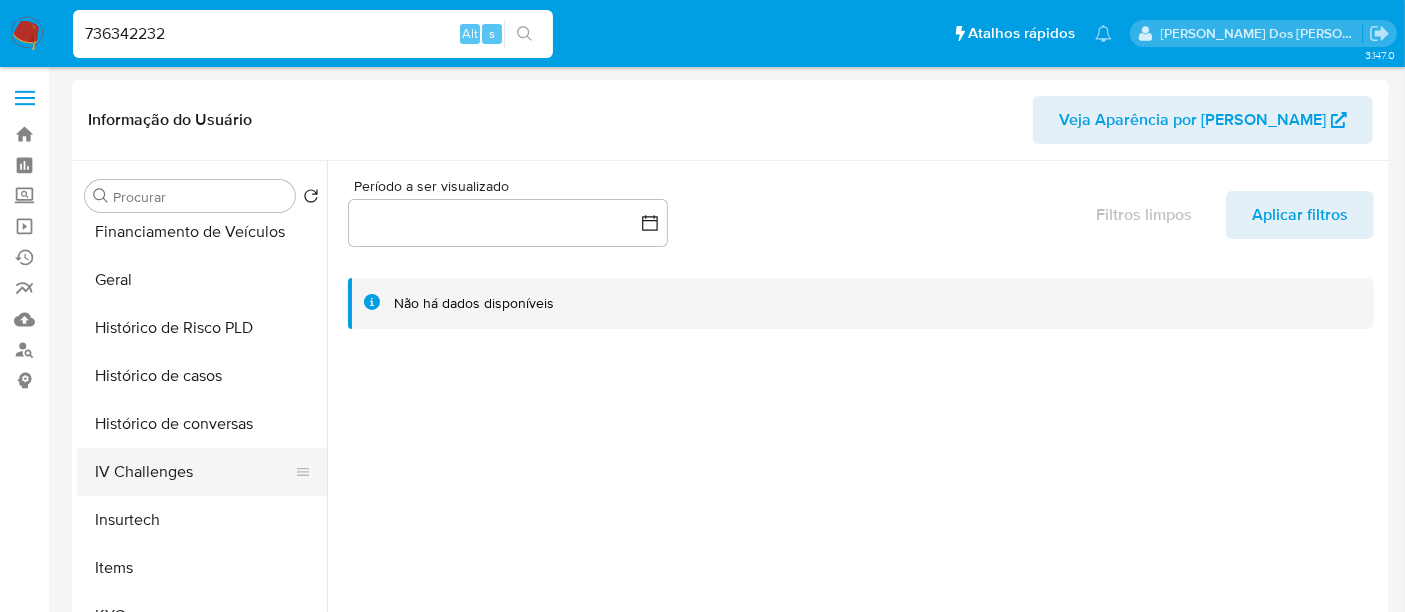 scroll, scrollTop: 666, scrollLeft: 0, axis: vertical 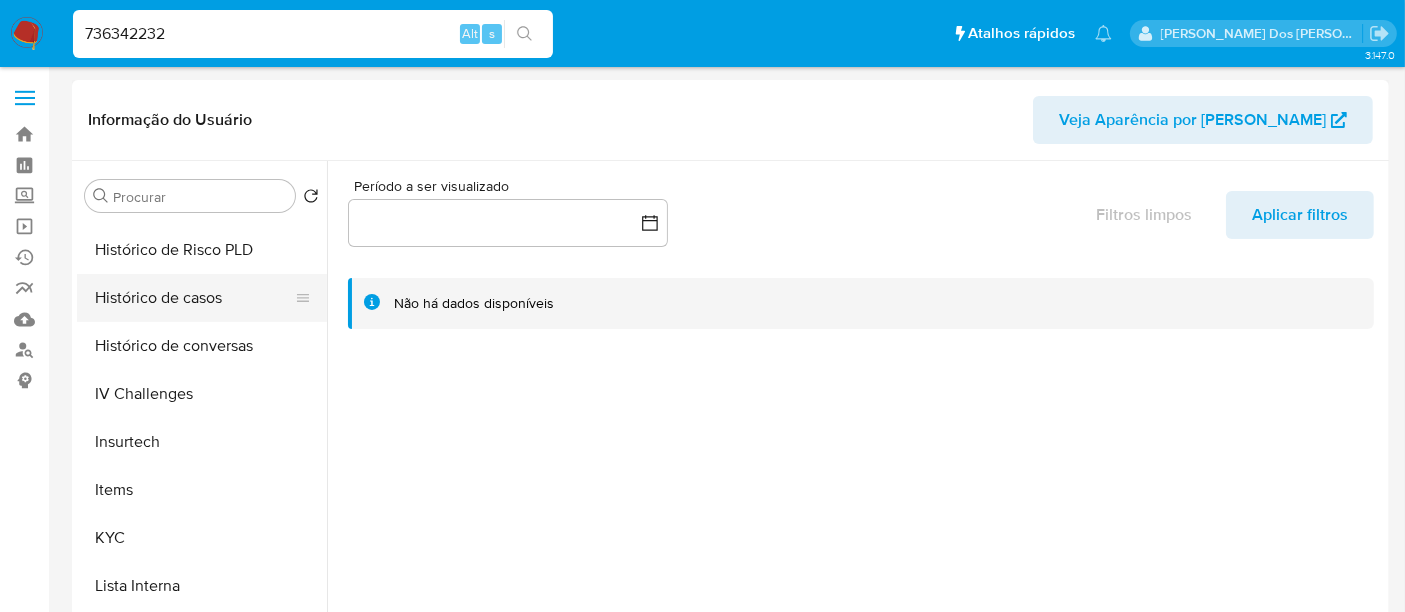 click on "Histórico de casos" at bounding box center (194, 298) 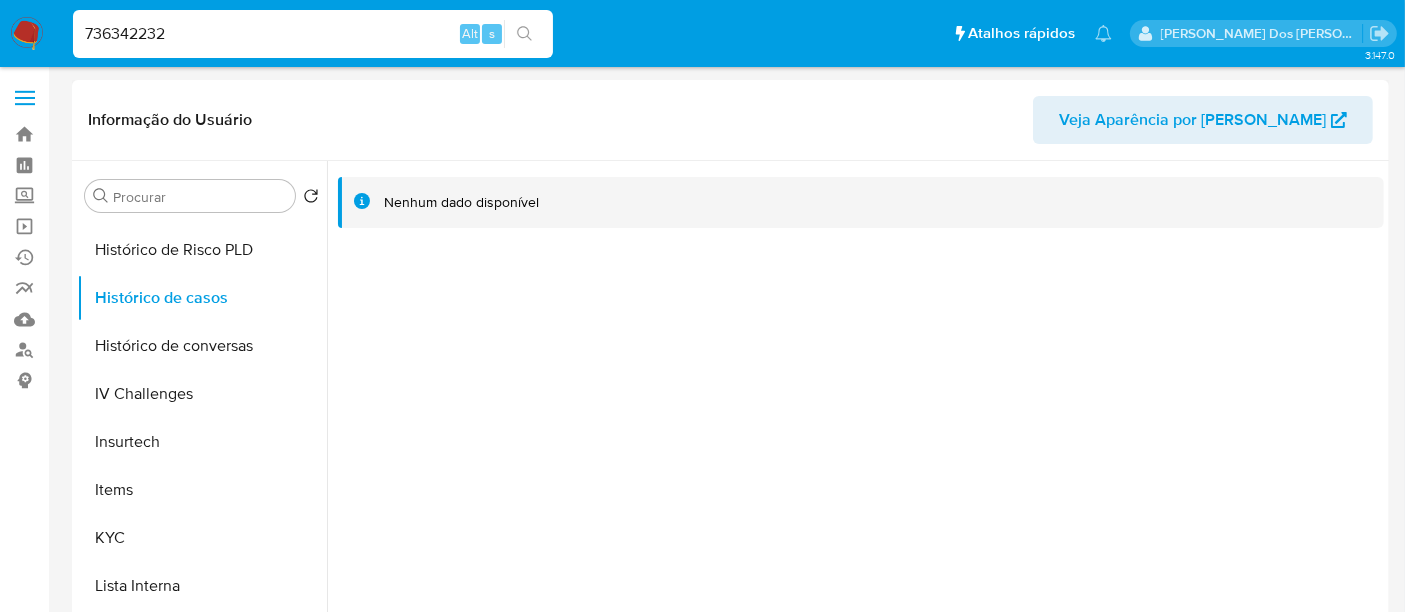 type 